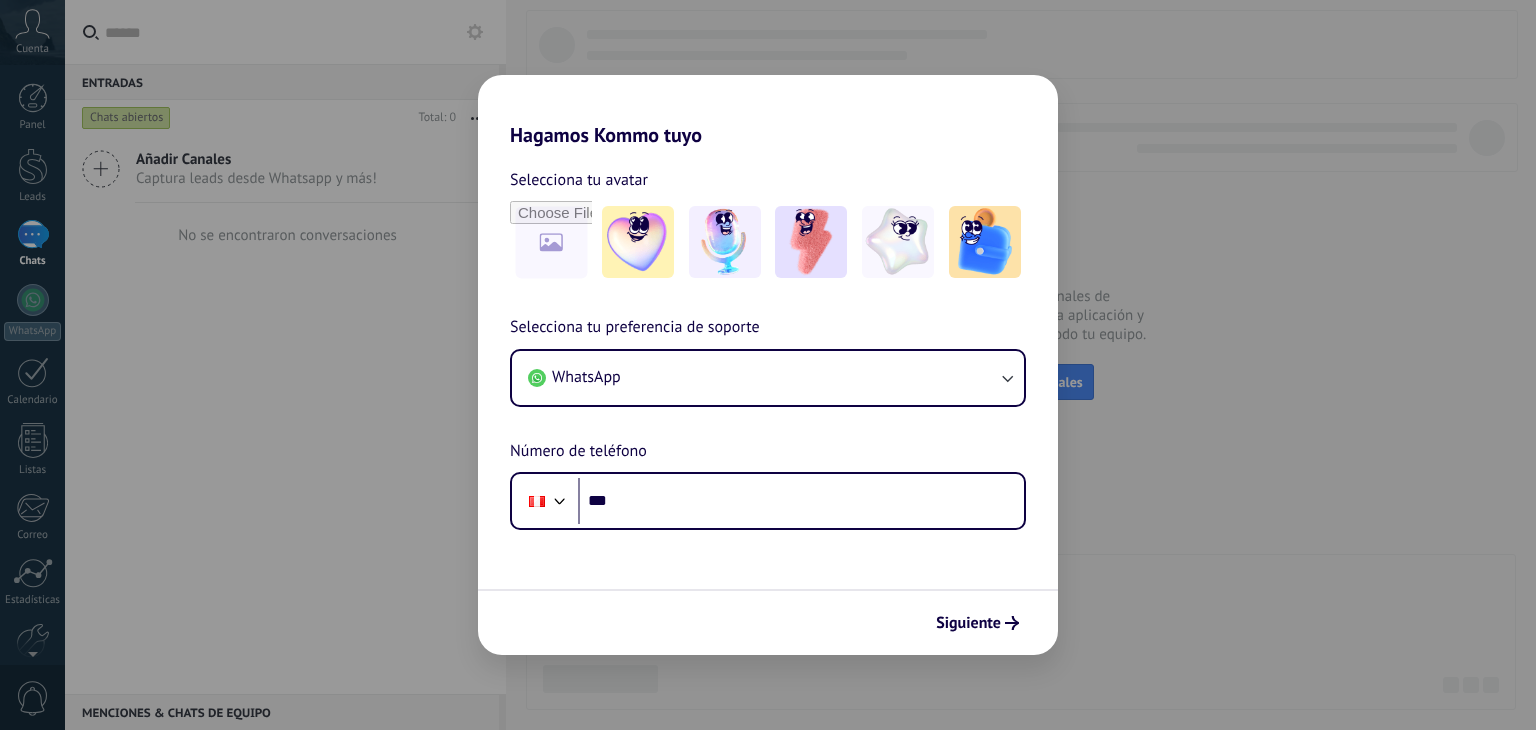 scroll, scrollTop: 0, scrollLeft: 0, axis: both 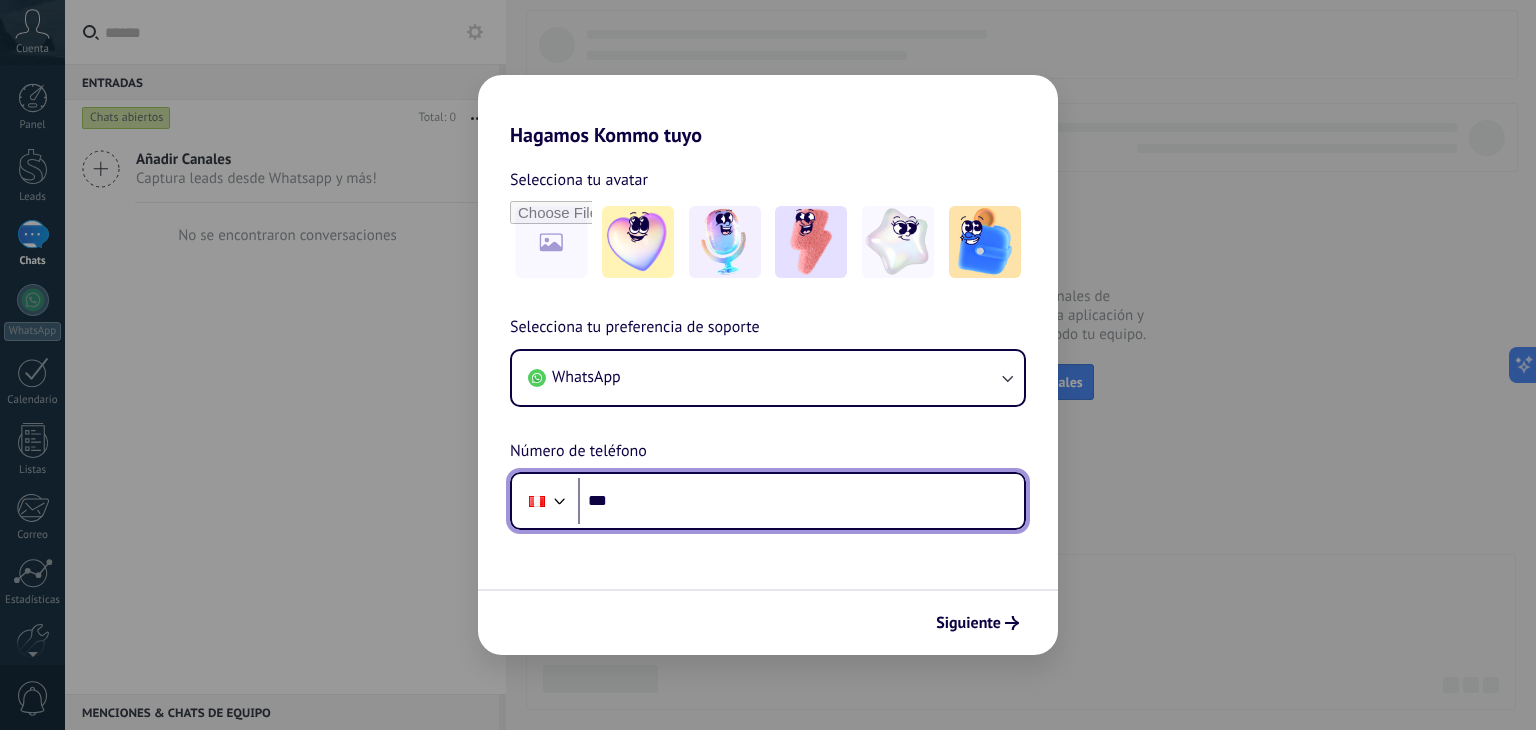 click on "***" at bounding box center (801, 501) 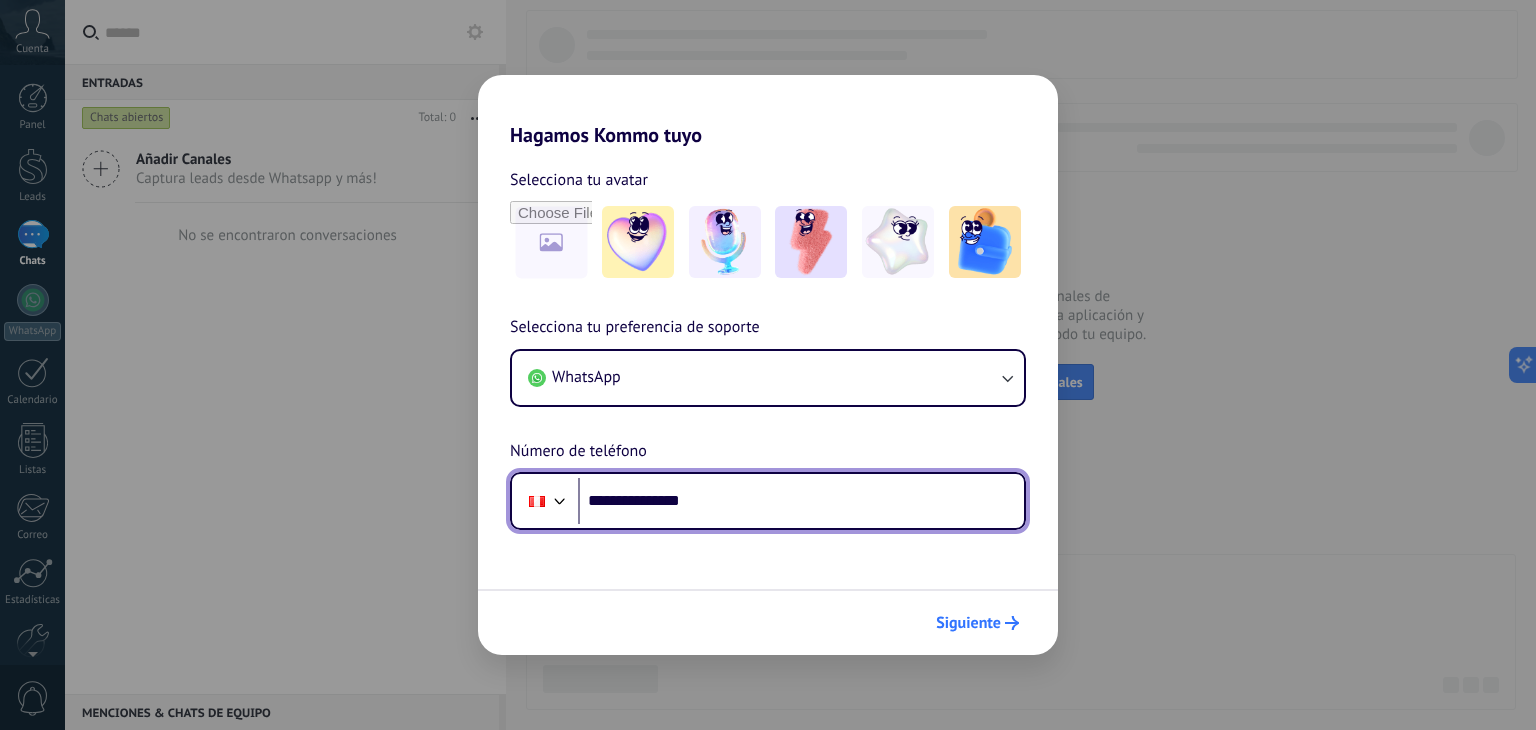 type on "**********" 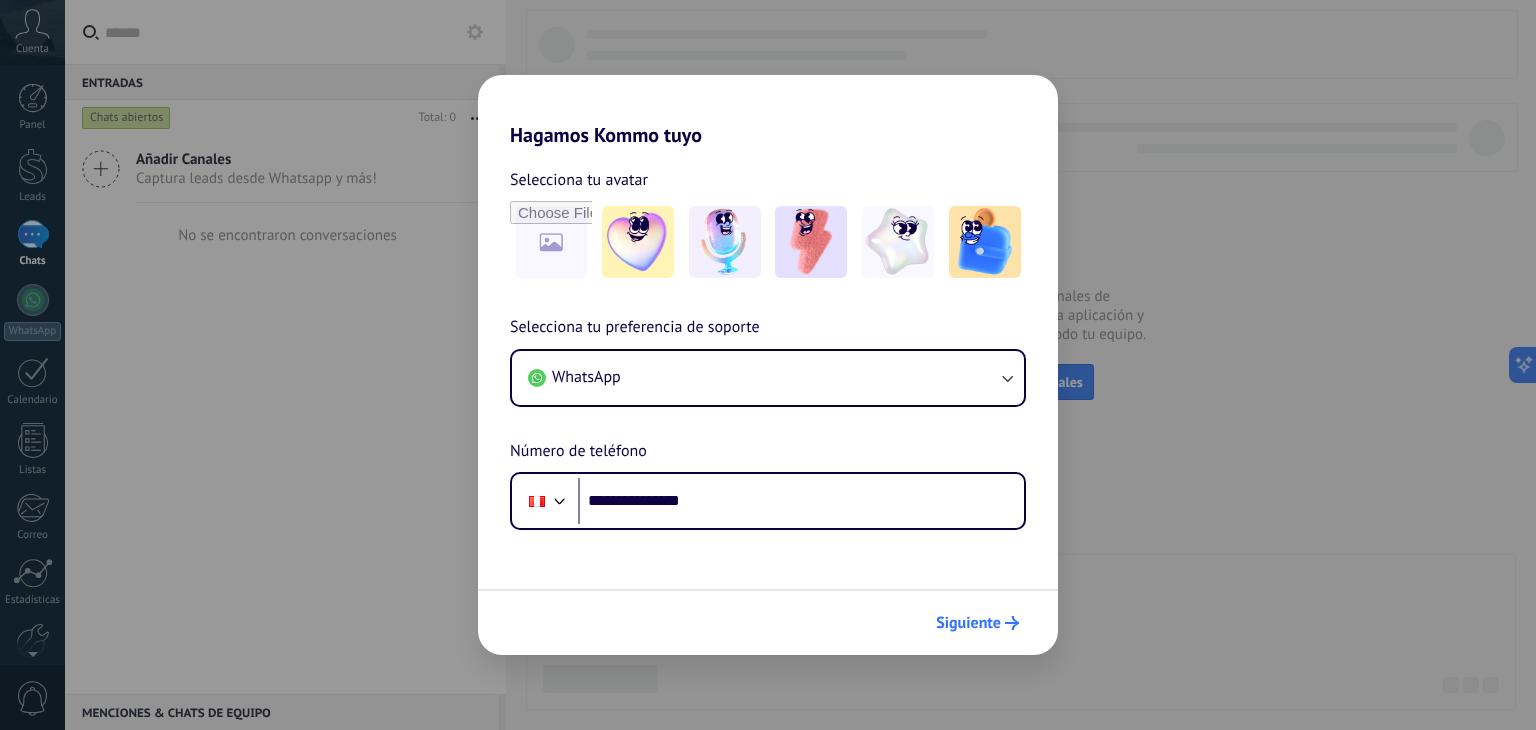 click on "Siguiente" at bounding box center (968, 623) 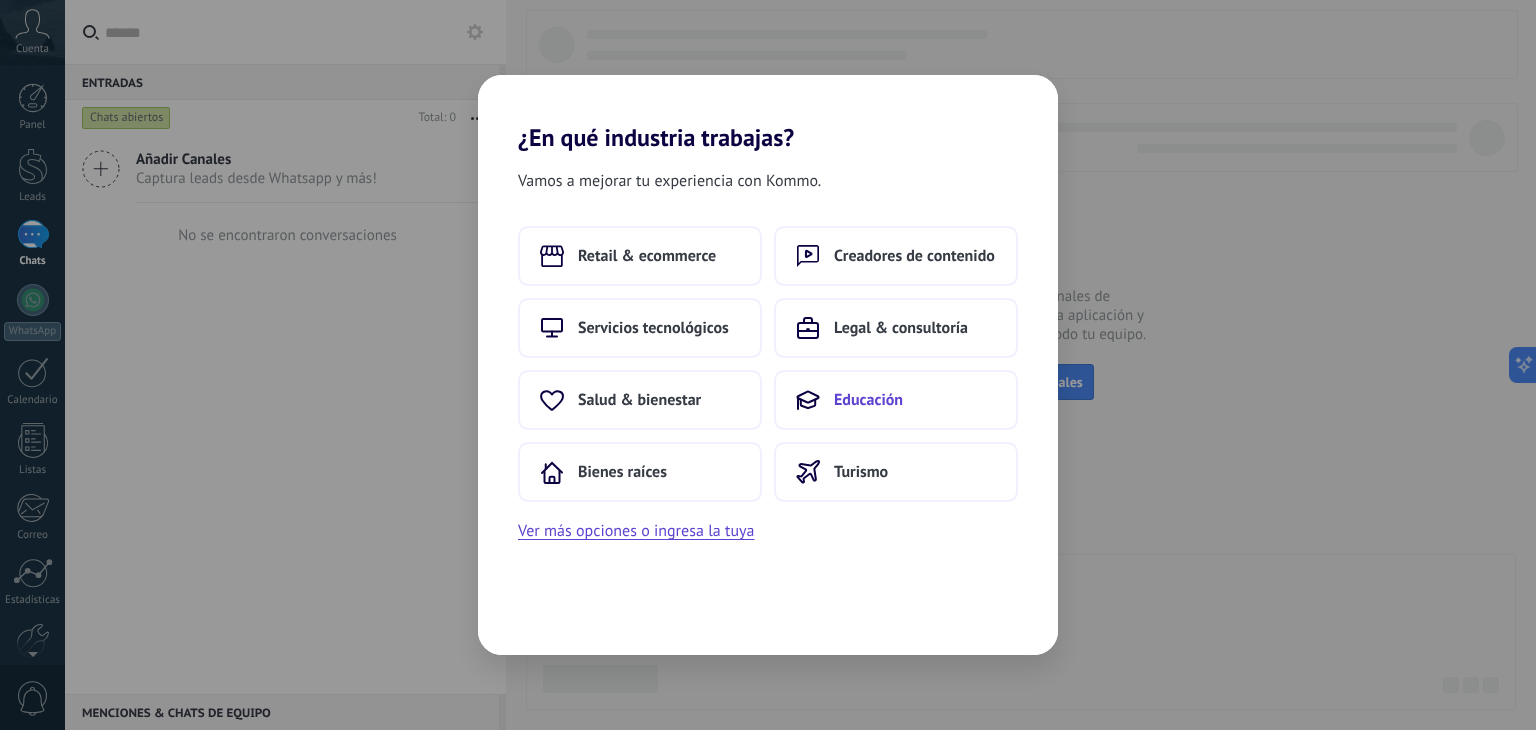 click on "Educación" at bounding box center (868, 400) 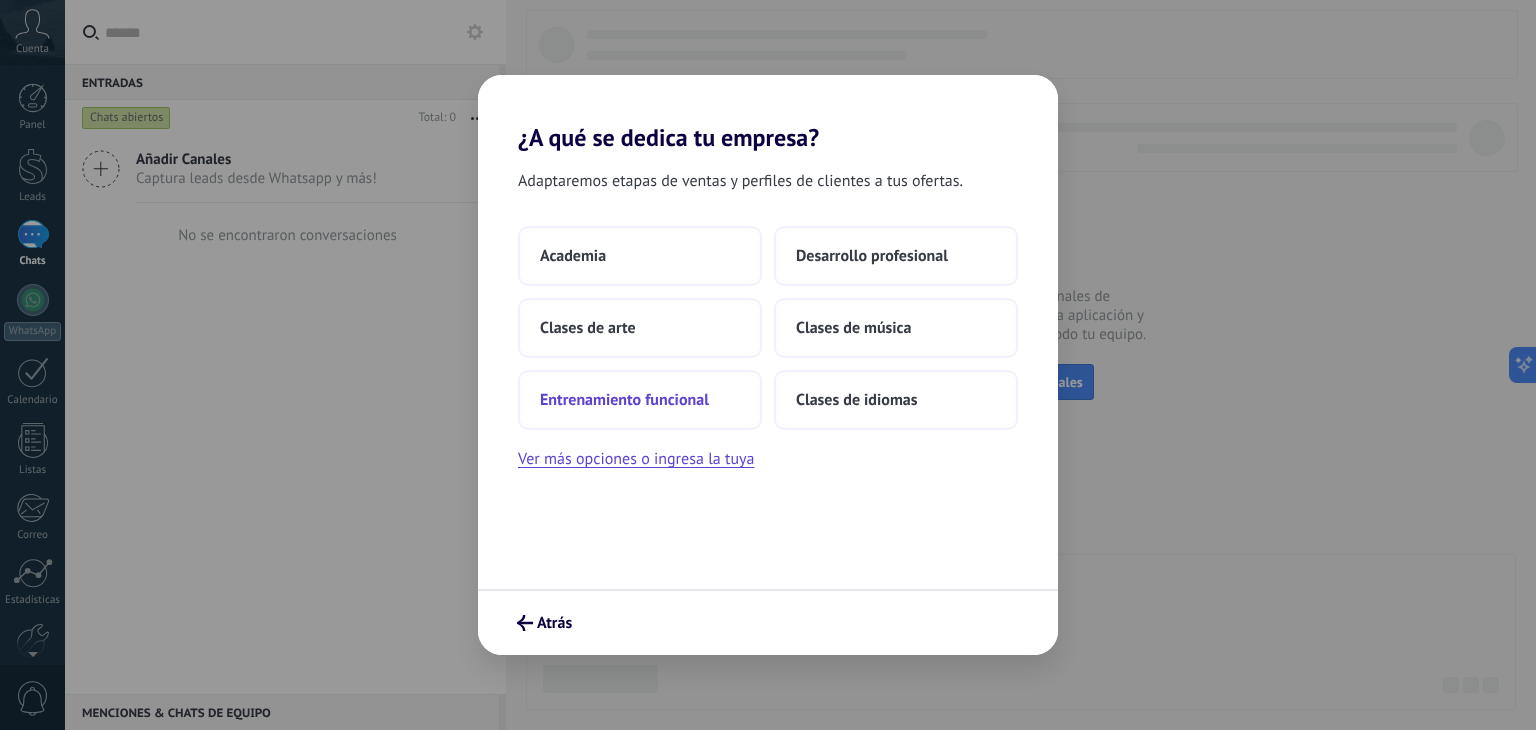 click on "Entrenamiento funcional" at bounding box center [624, 400] 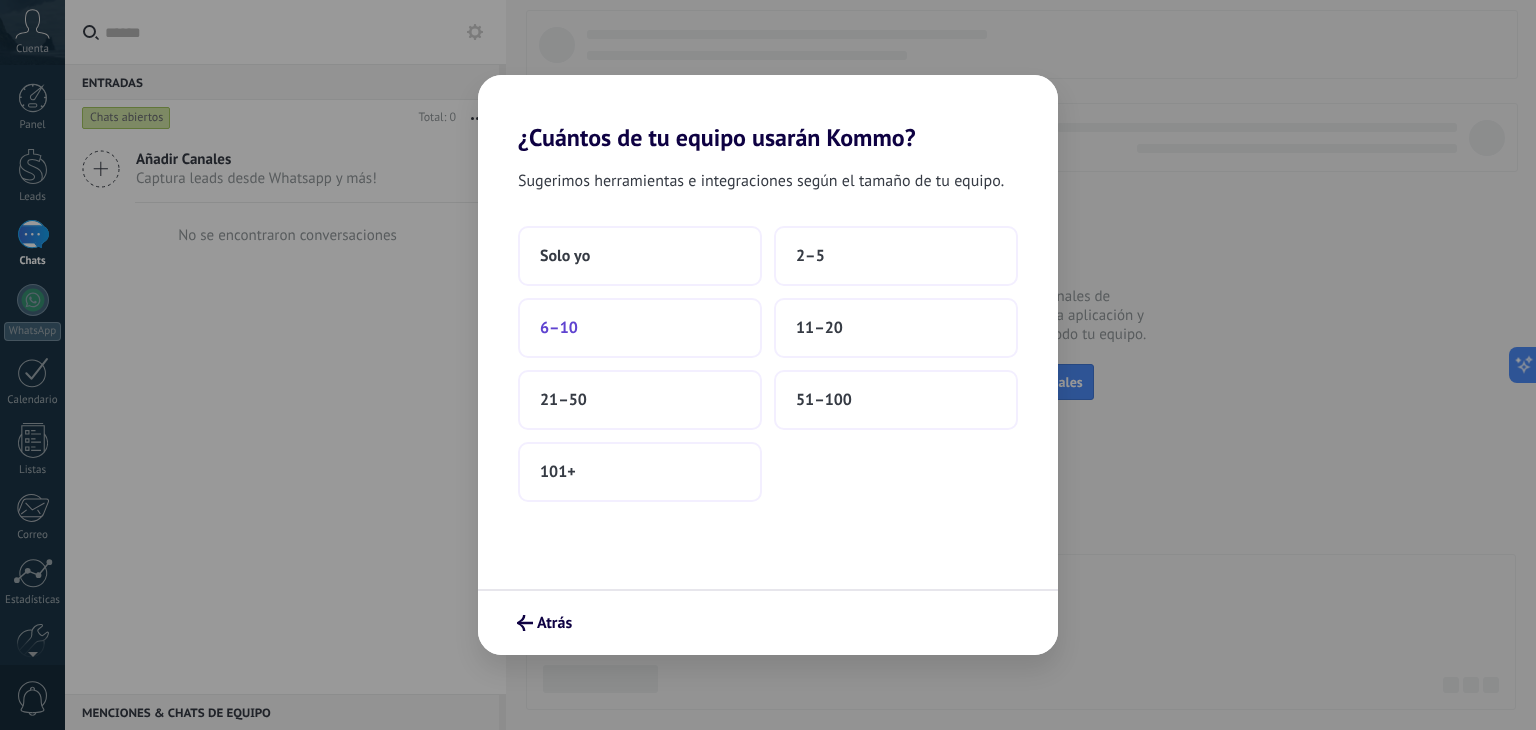 click on "6–10" at bounding box center (559, 328) 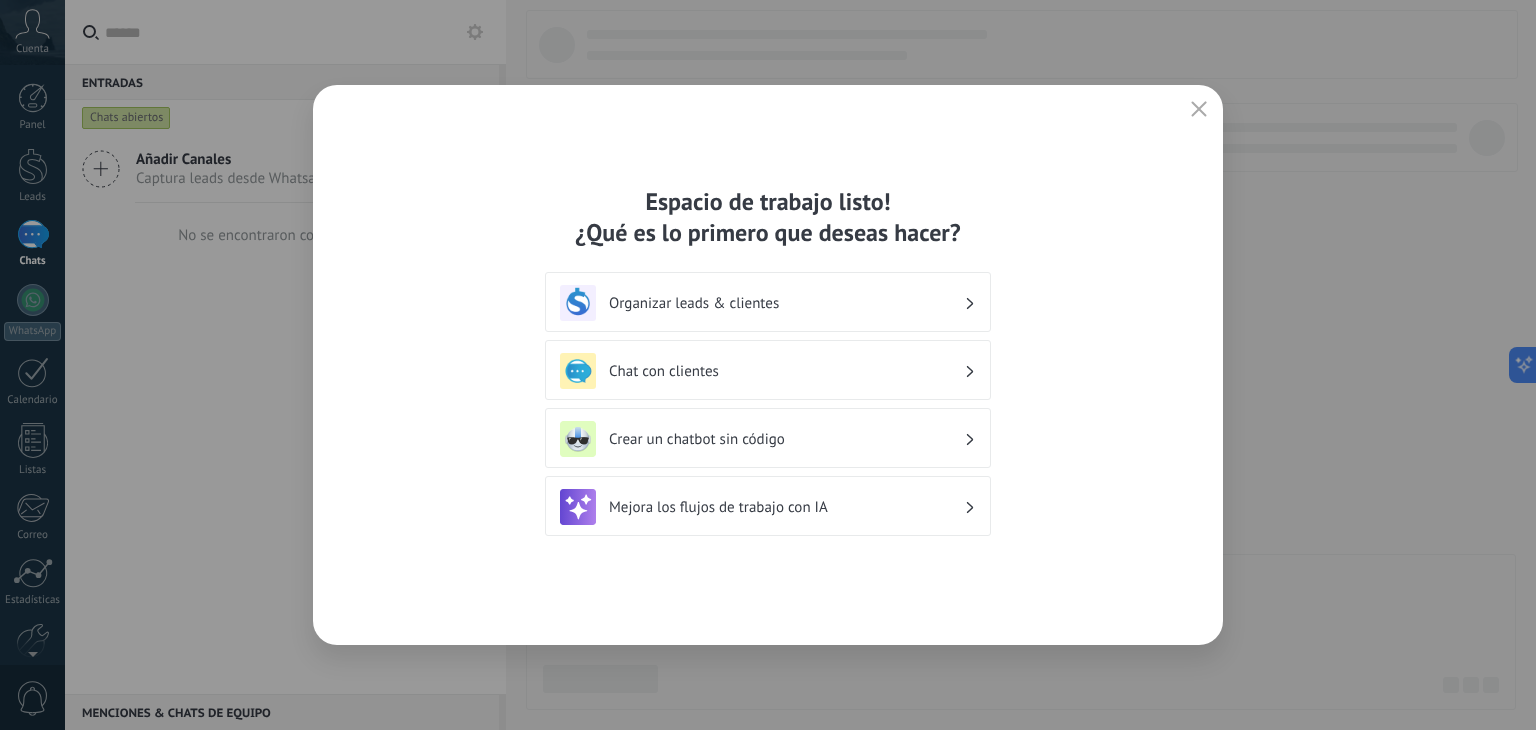 click on "Crear un chatbot sin código" at bounding box center (786, 439) 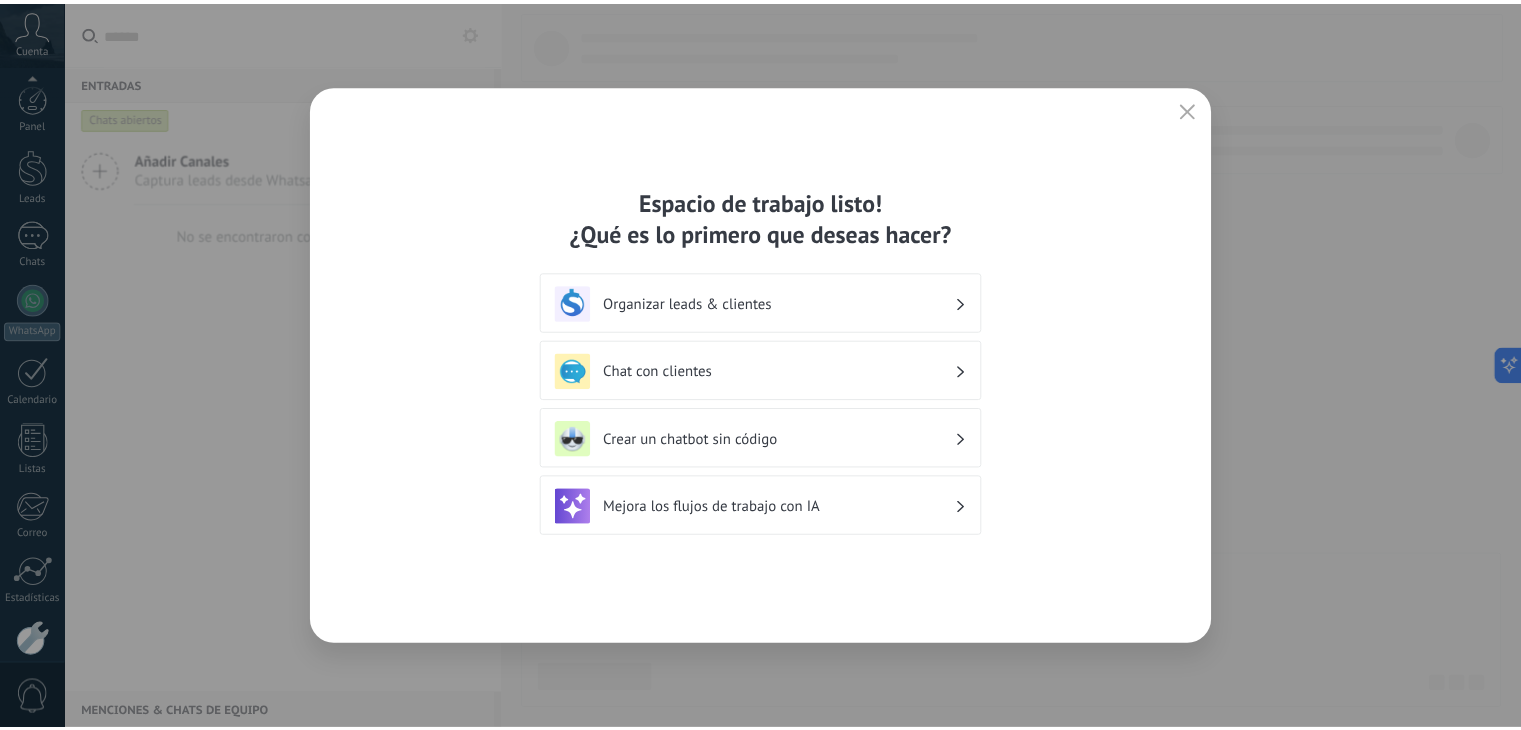 scroll, scrollTop: 101, scrollLeft: 0, axis: vertical 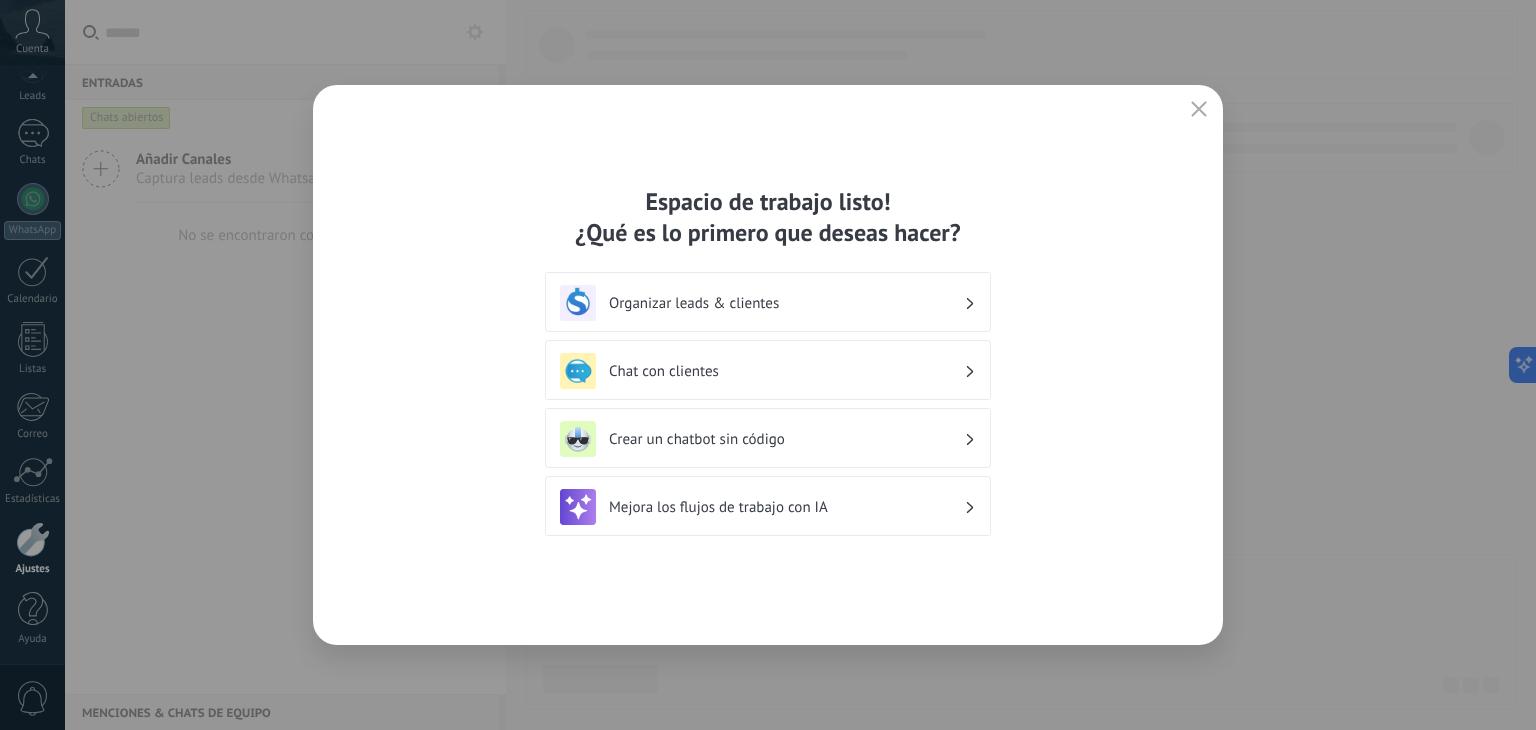 click on "Crear un chatbot sin código" at bounding box center [786, 439] 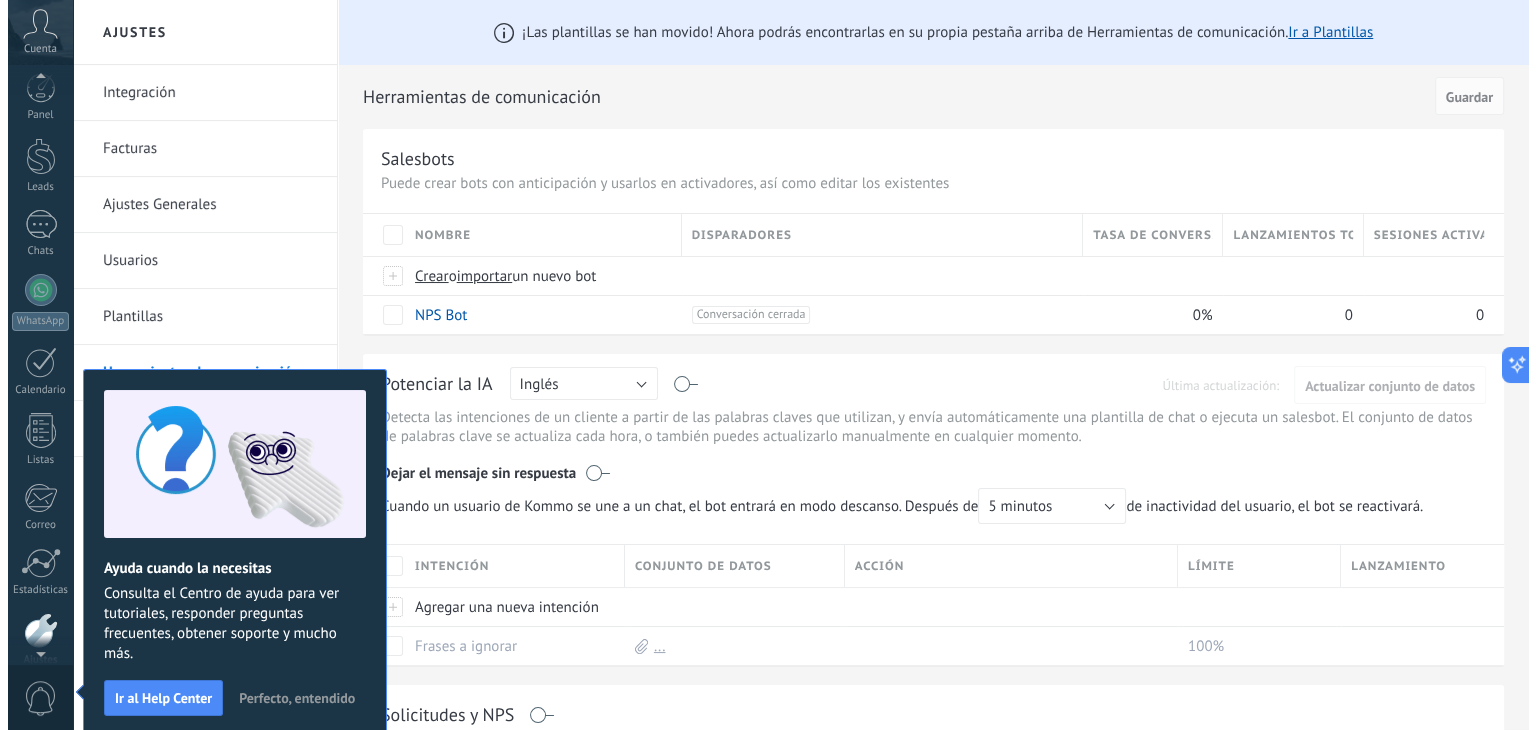 scroll, scrollTop: 101, scrollLeft: 0, axis: vertical 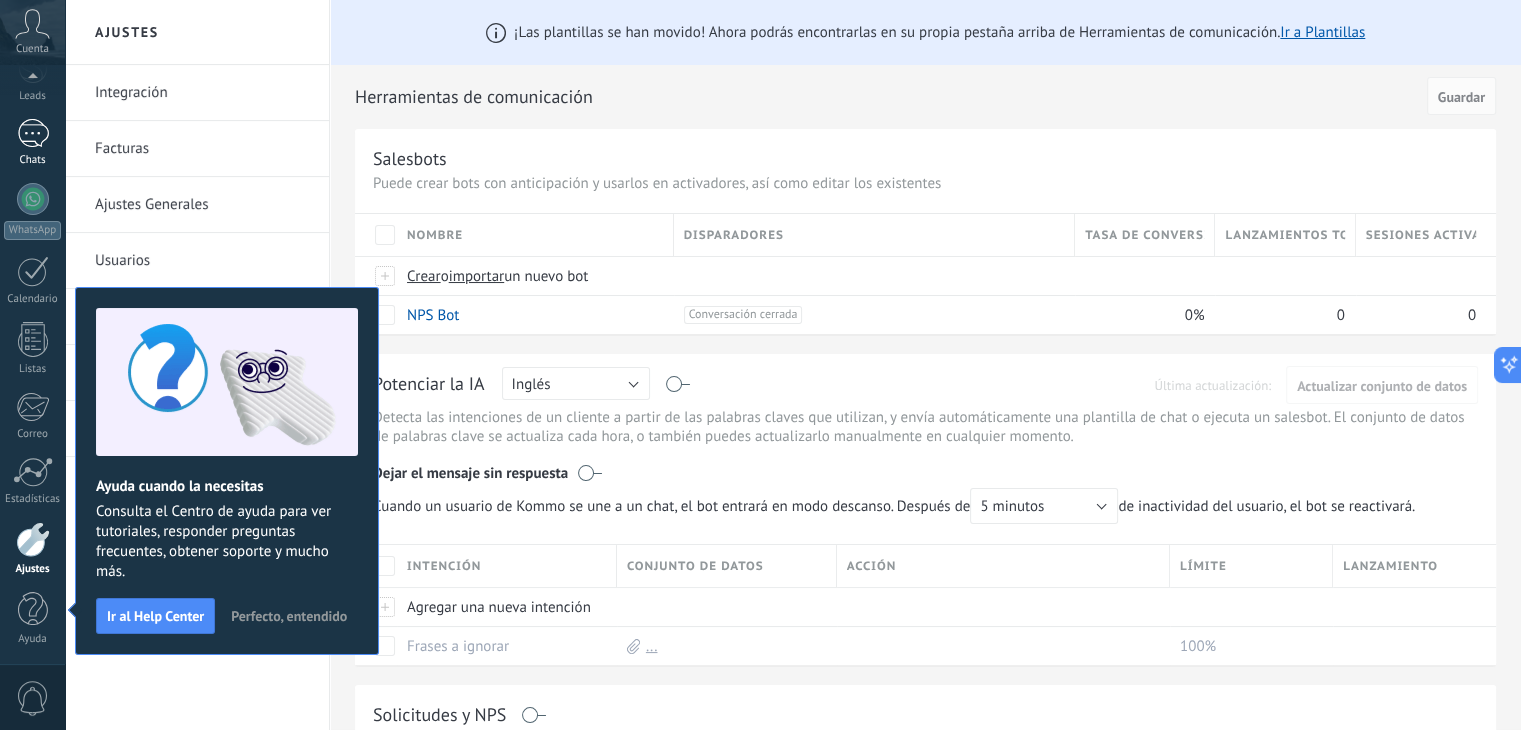 click at bounding box center [33, 133] 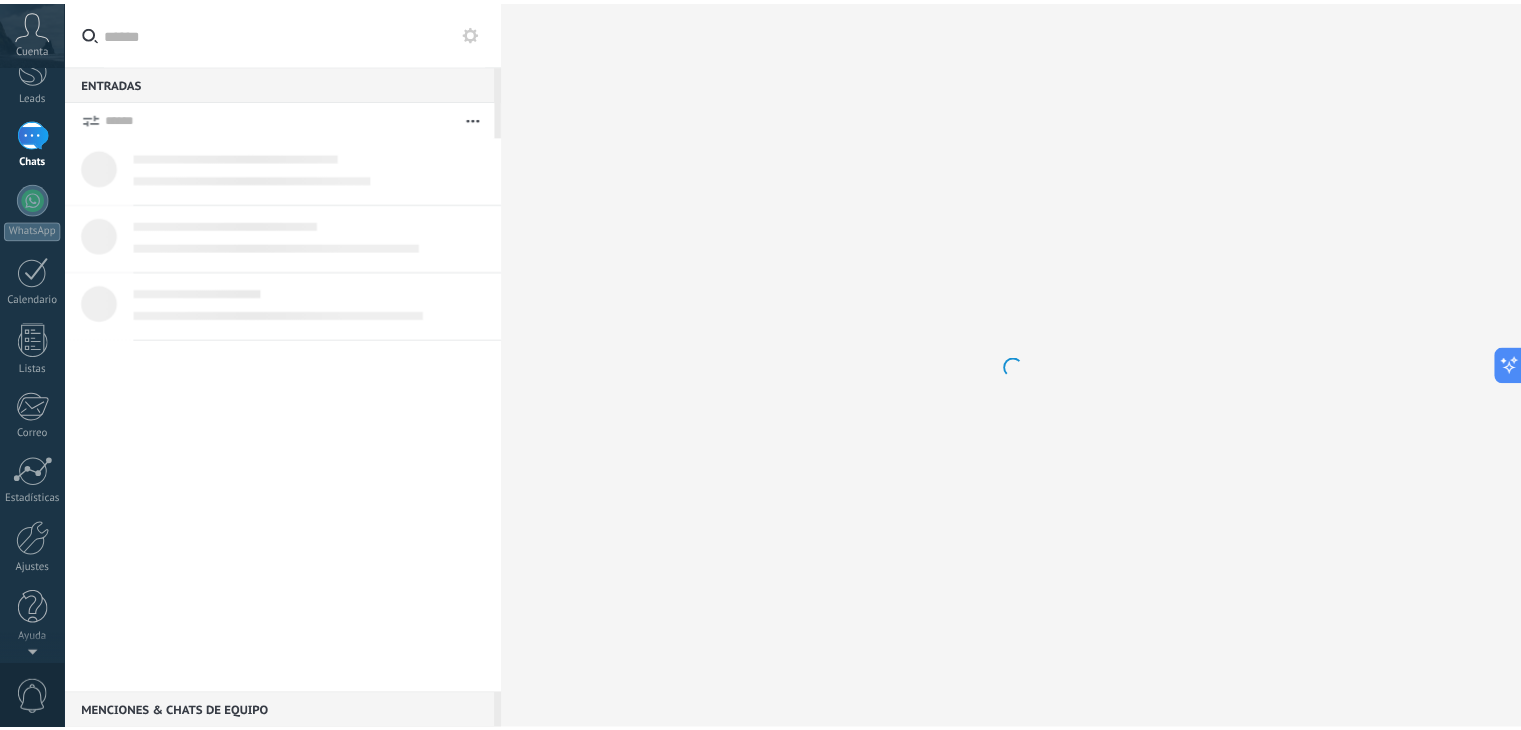 scroll, scrollTop: 0, scrollLeft: 0, axis: both 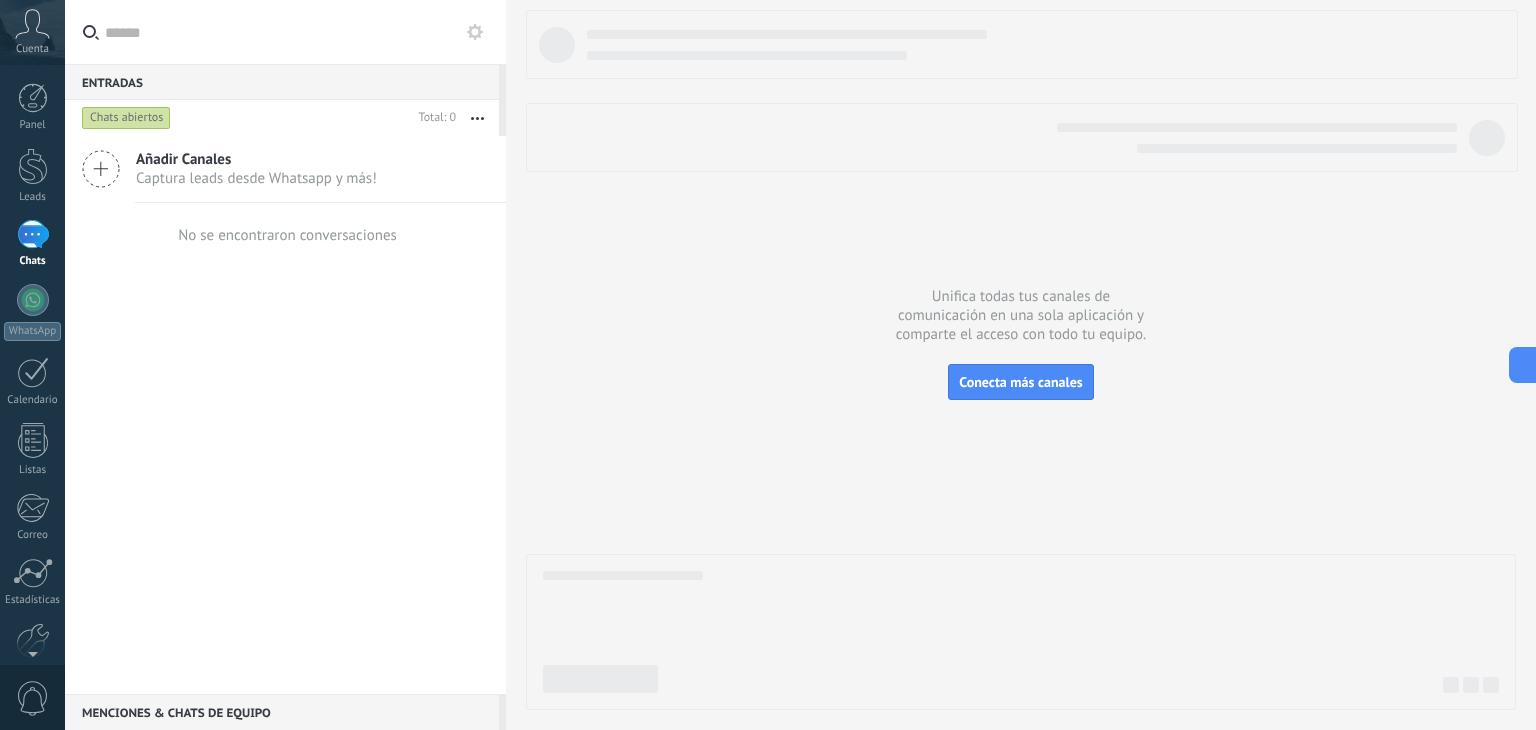 click on "Cuenta" at bounding box center (32, 32) 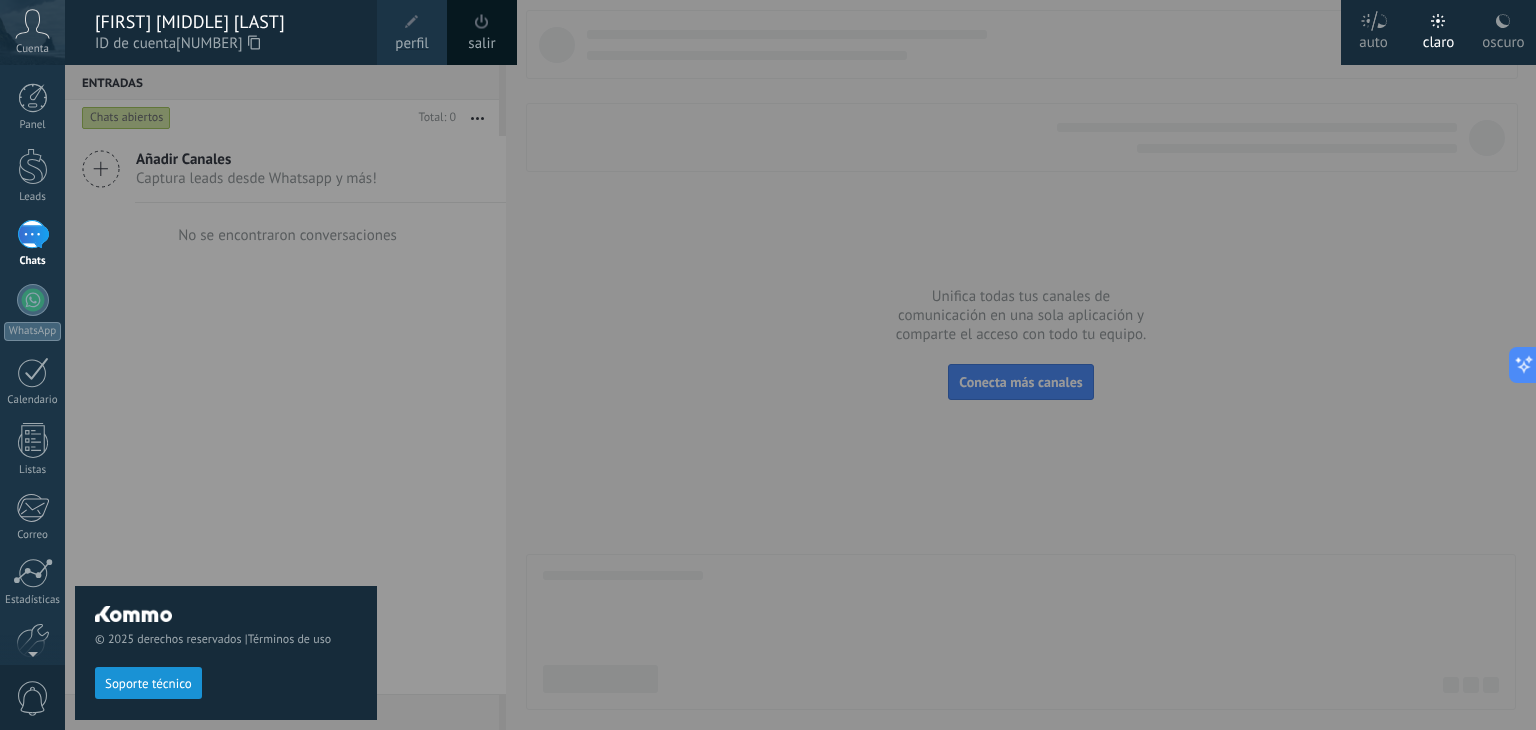 drag, startPoint x: 187, startPoint y: 295, endPoint x: 176, endPoint y: 277, distance: 21.095022 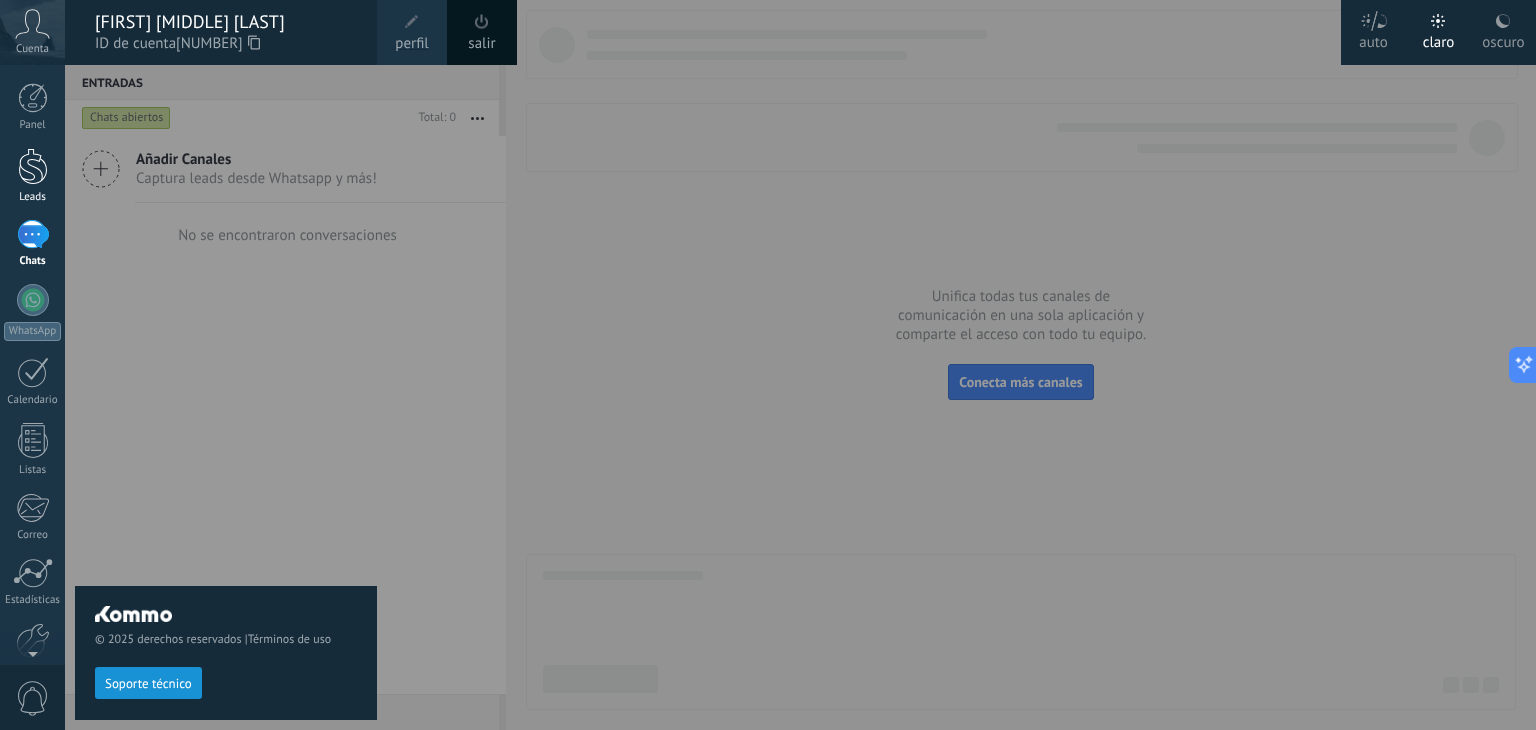 click at bounding box center [33, 166] 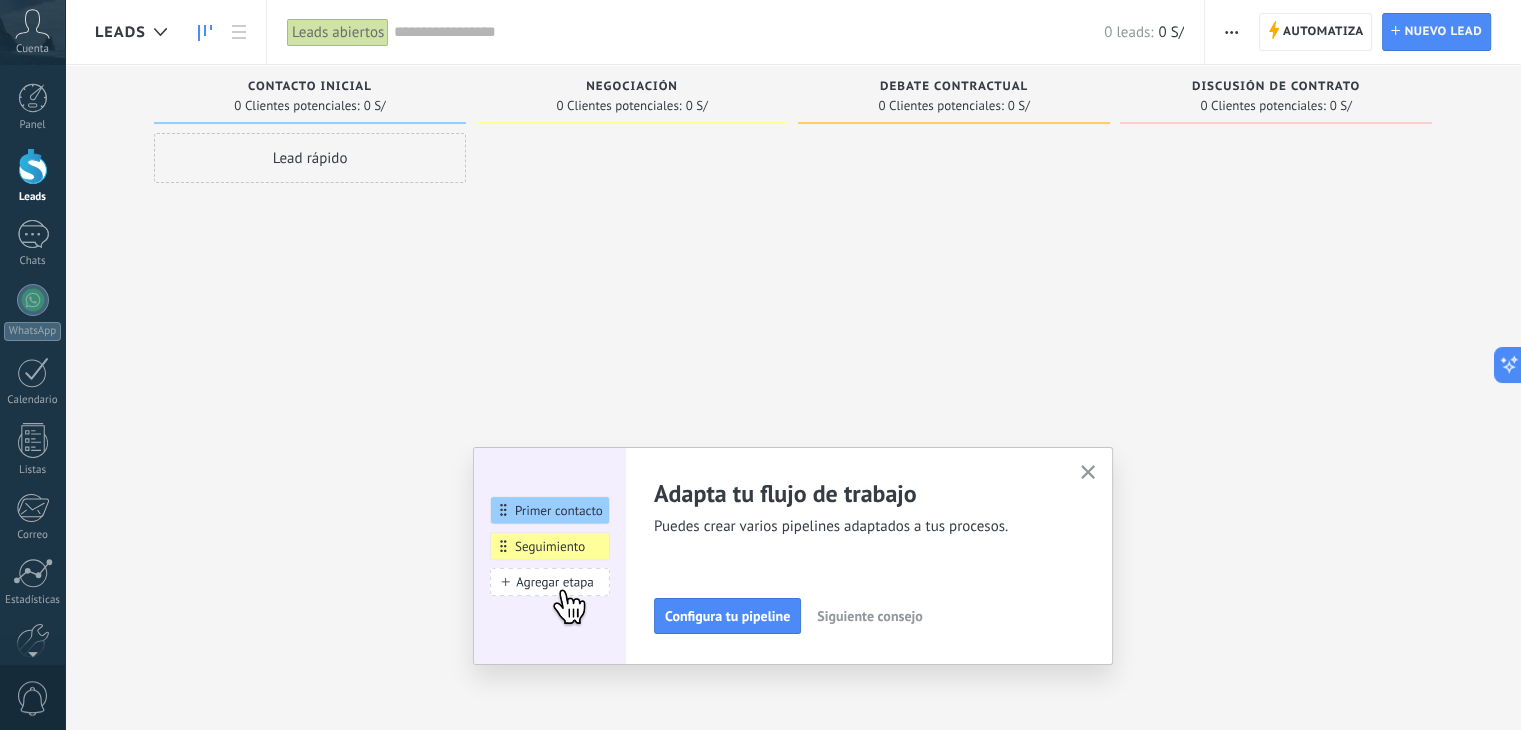 click on "Lead rápido" at bounding box center [310, 158] 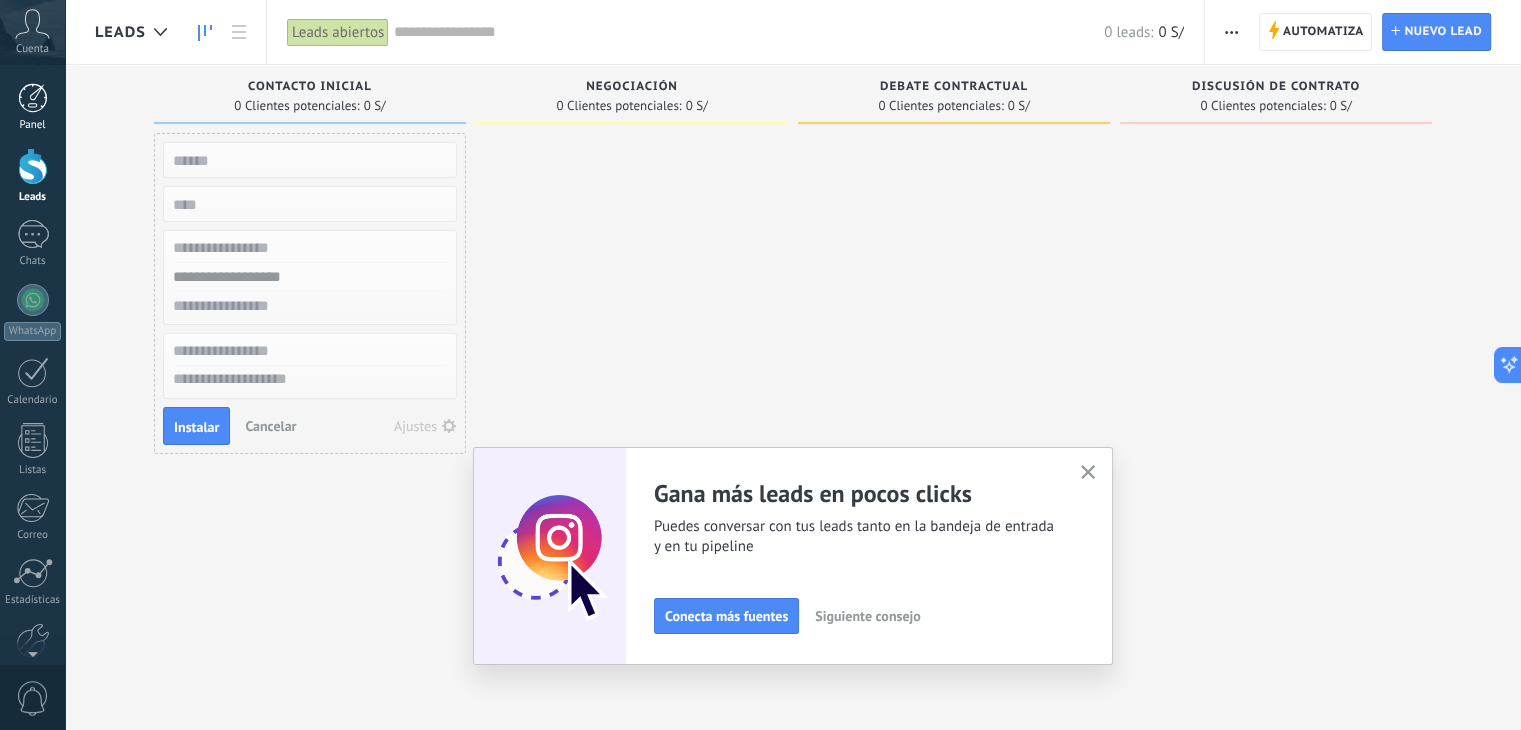click on "Panel" at bounding box center (32, 107) 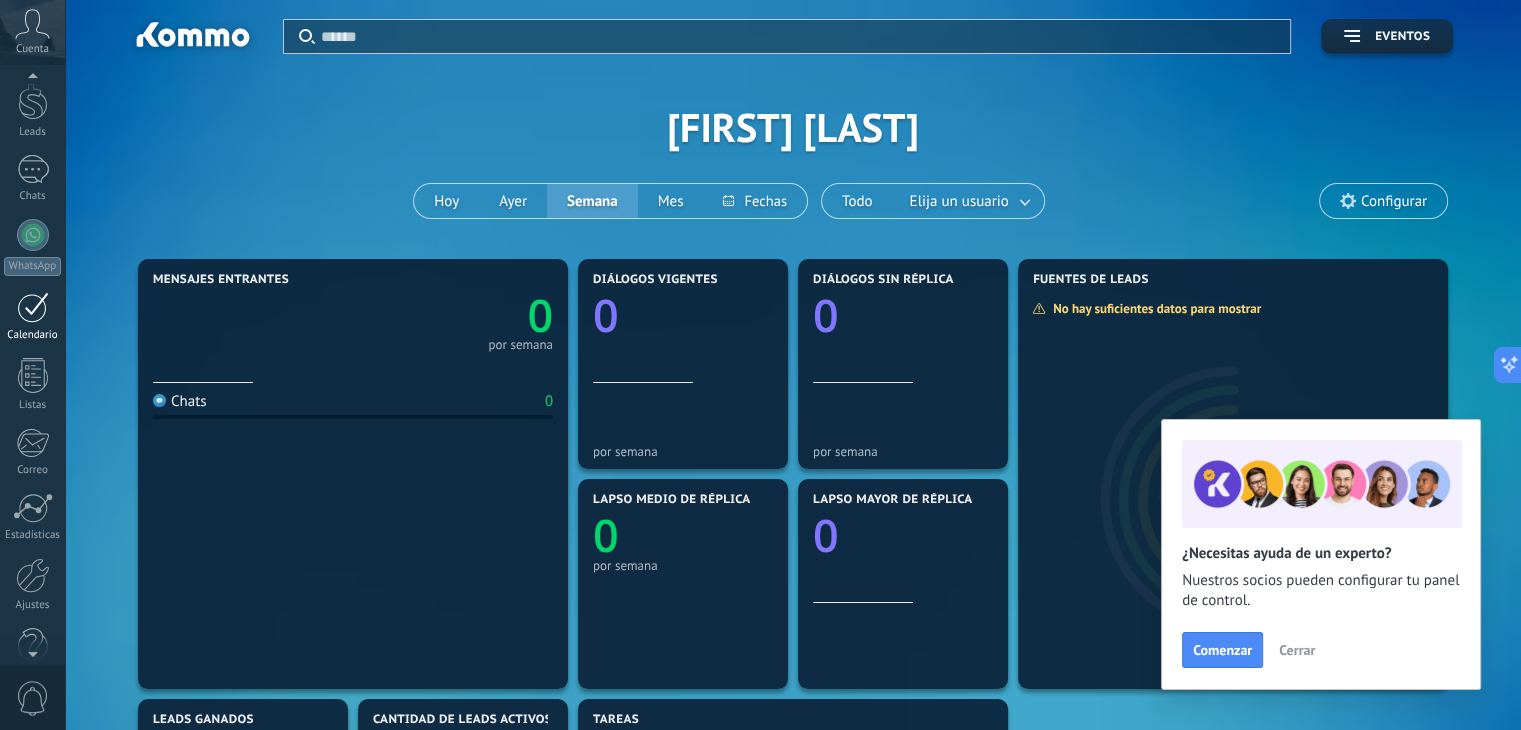 scroll, scrollTop: 101, scrollLeft: 0, axis: vertical 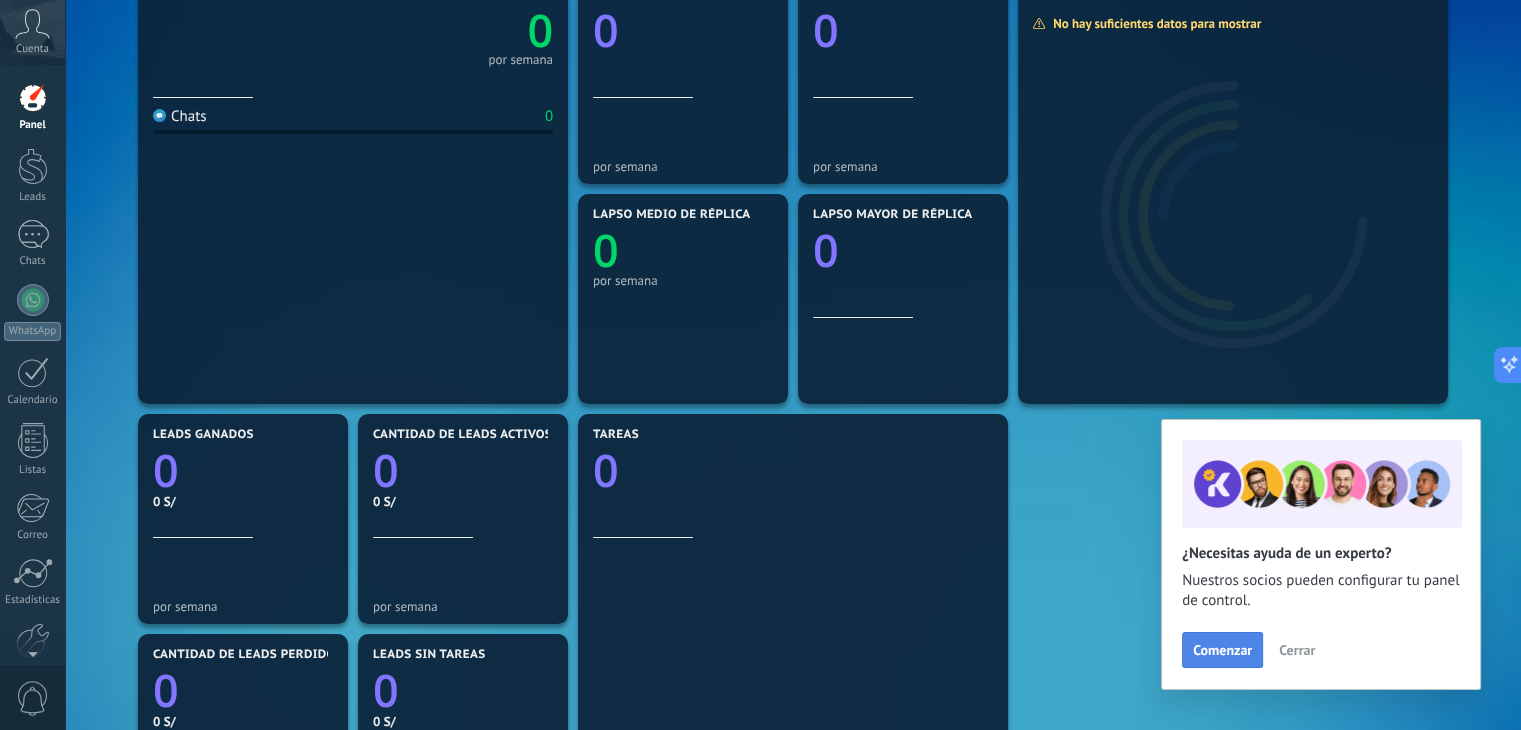 click on "Comenzar" at bounding box center [1222, 650] 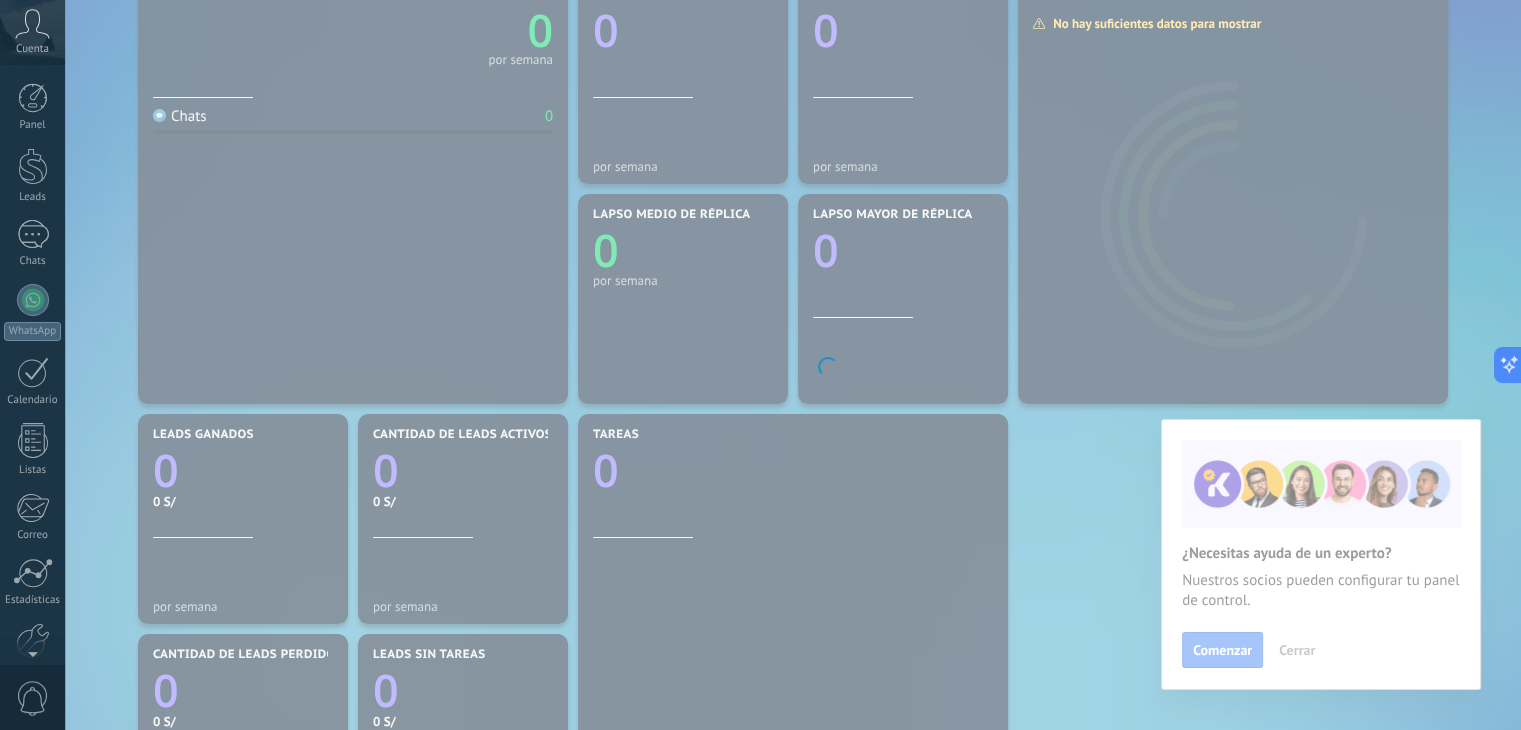 scroll, scrollTop: 101, scrollLeft: 0, axis: vertical 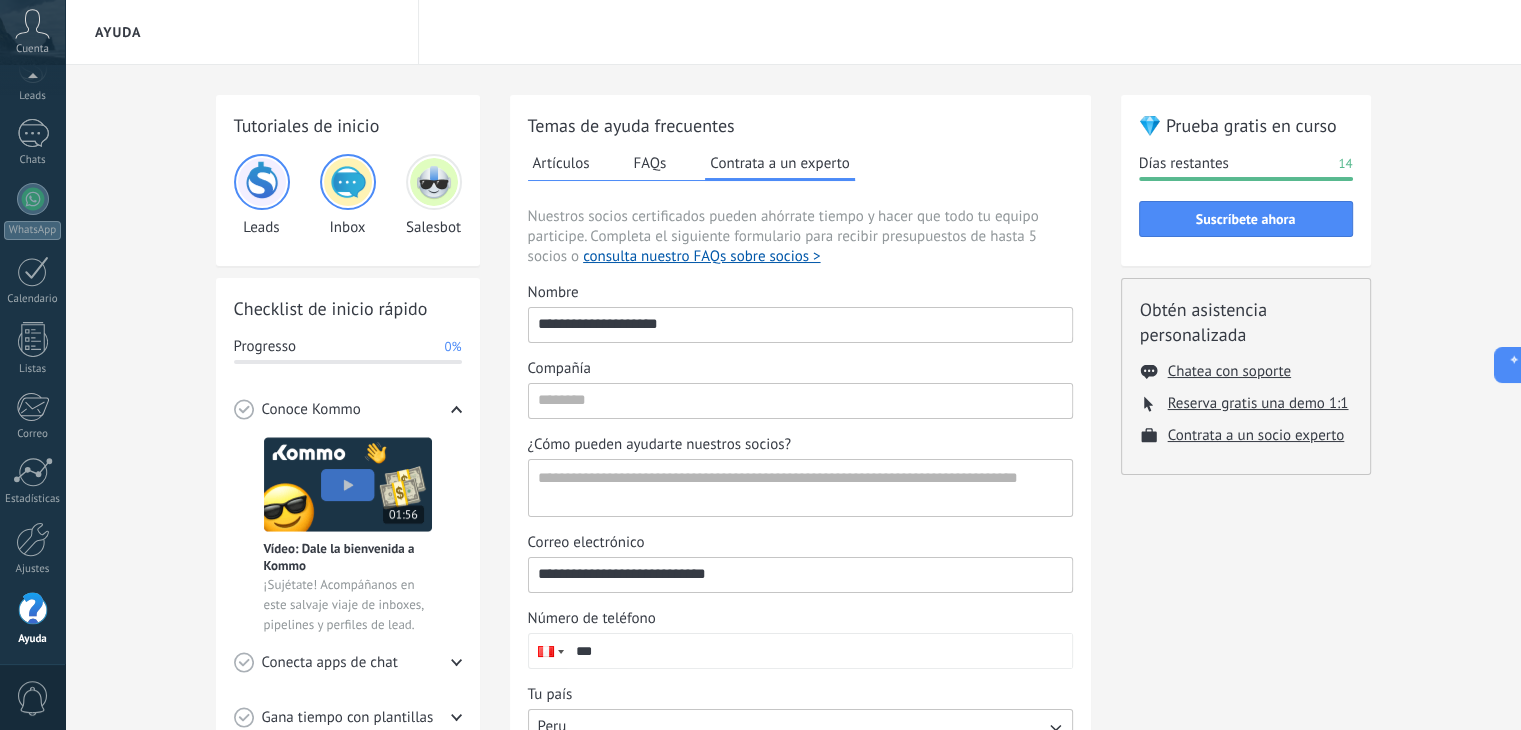 click at bounding box center [434, 182] 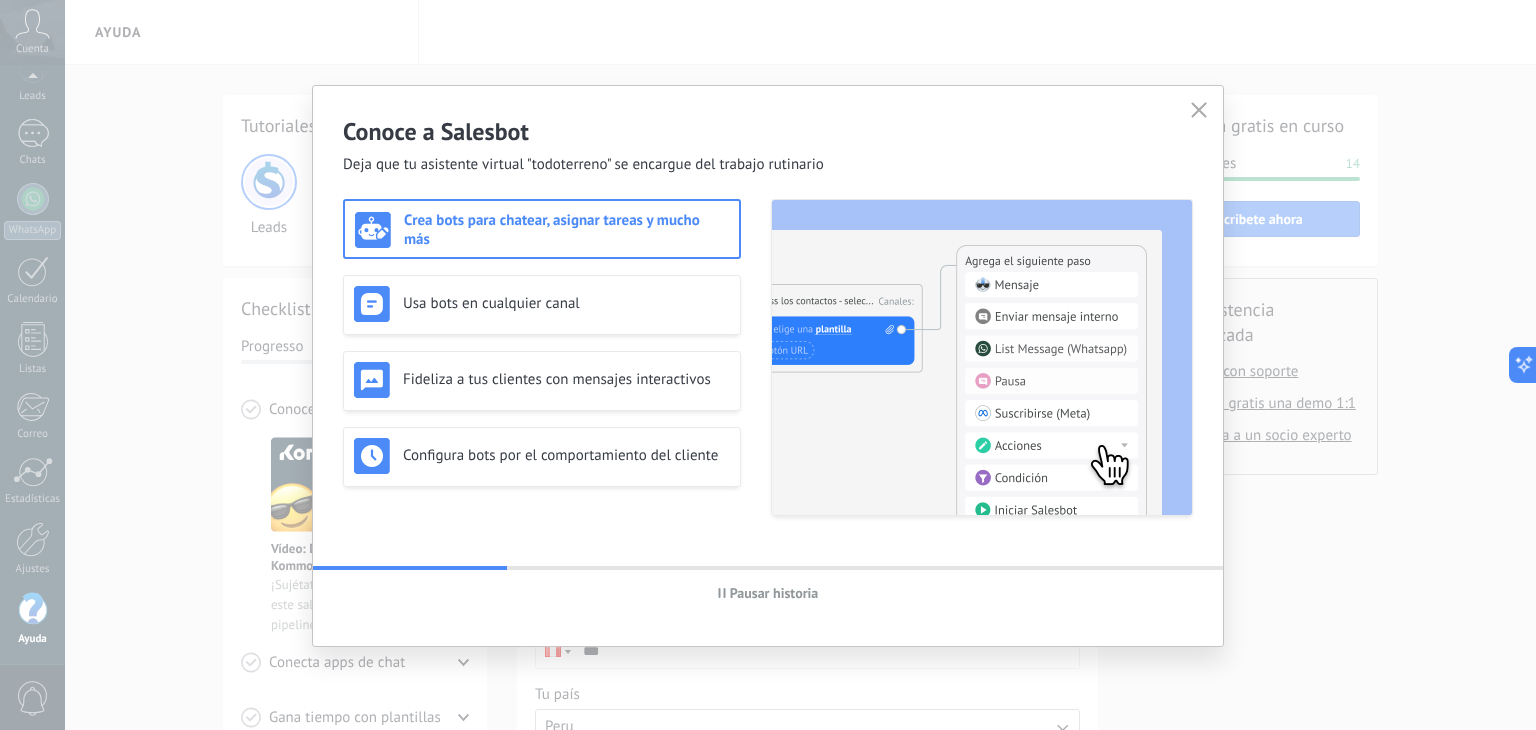 click on "Crea bots para chatear, asignar tareas y mucho más" at bounding box center [566, 230] 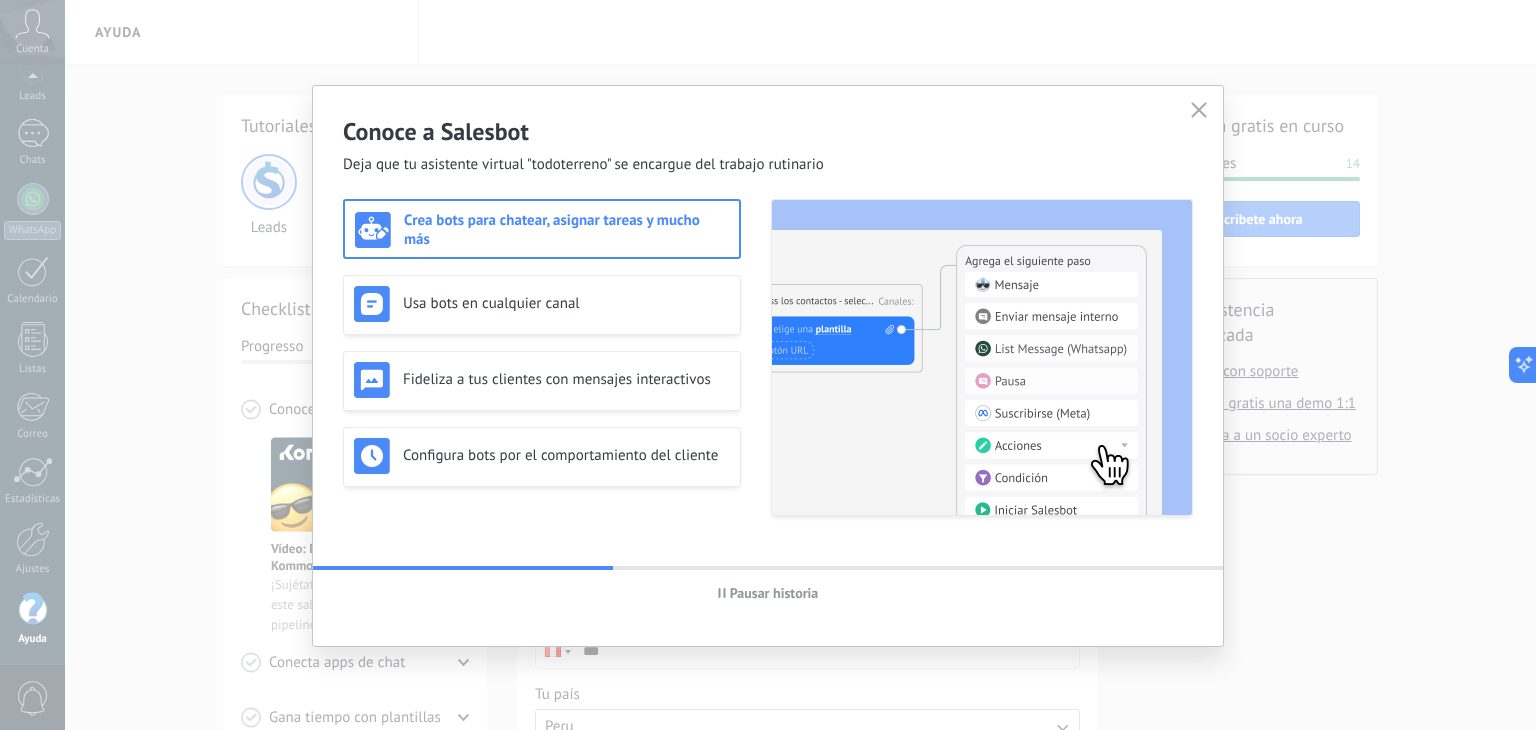 click on "Crea bots para chatear, asignar tareas y mucho más" at bounding box center (566, 230) 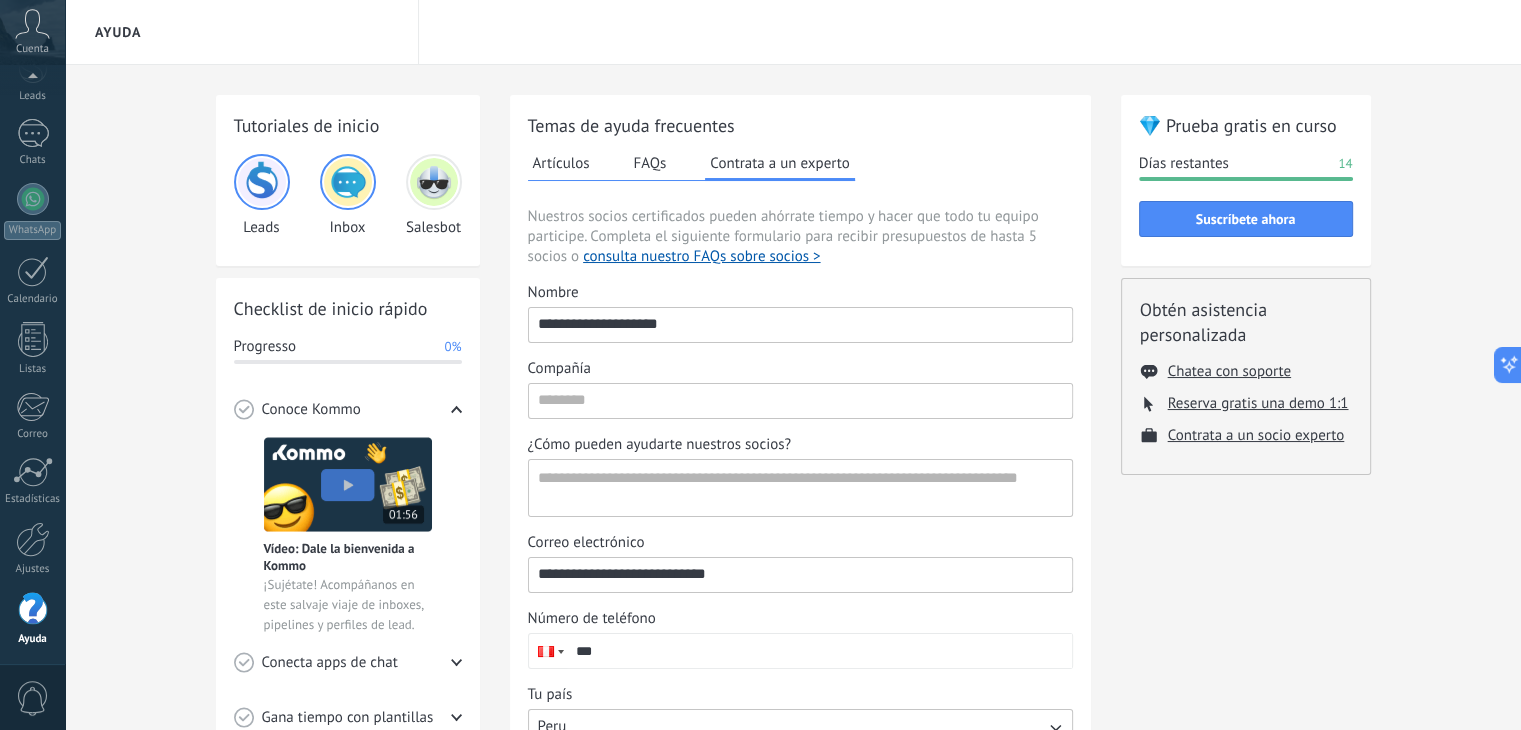 click at bounding box center [434, 182] 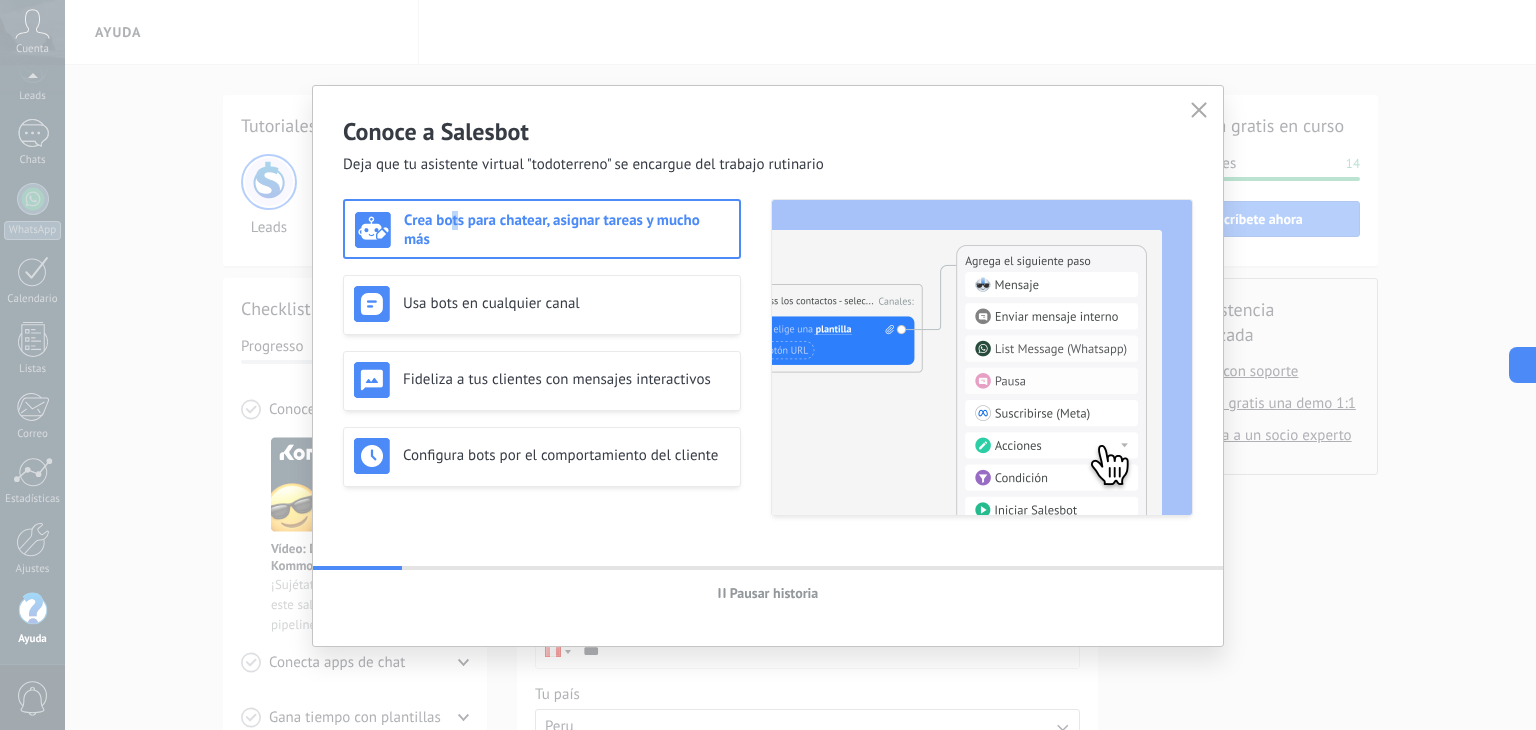 click on "Crea bots para chatear, asignar tareas y mucho más" at bounding box center (566, 230) 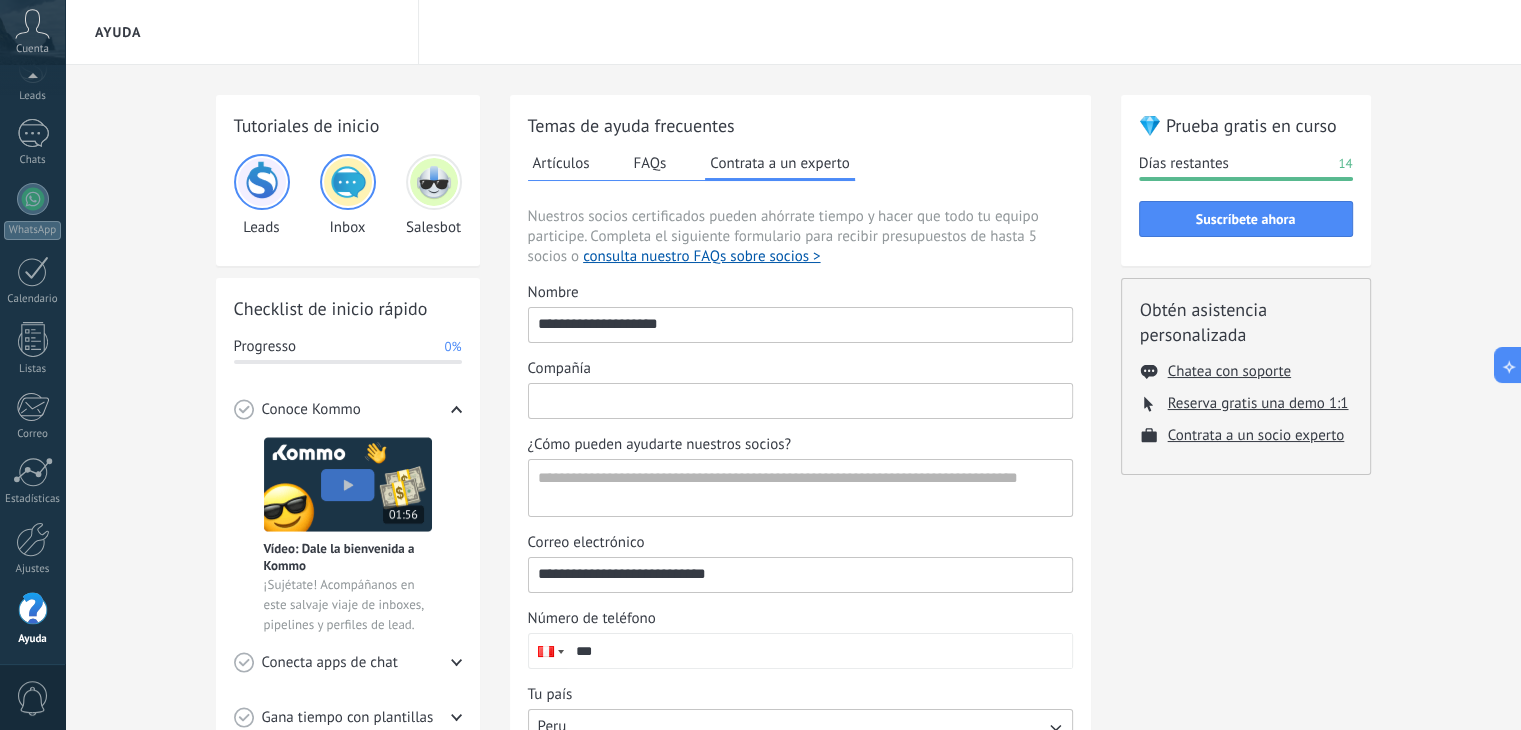 click on "Compañía" at bounding box center [800, 400] 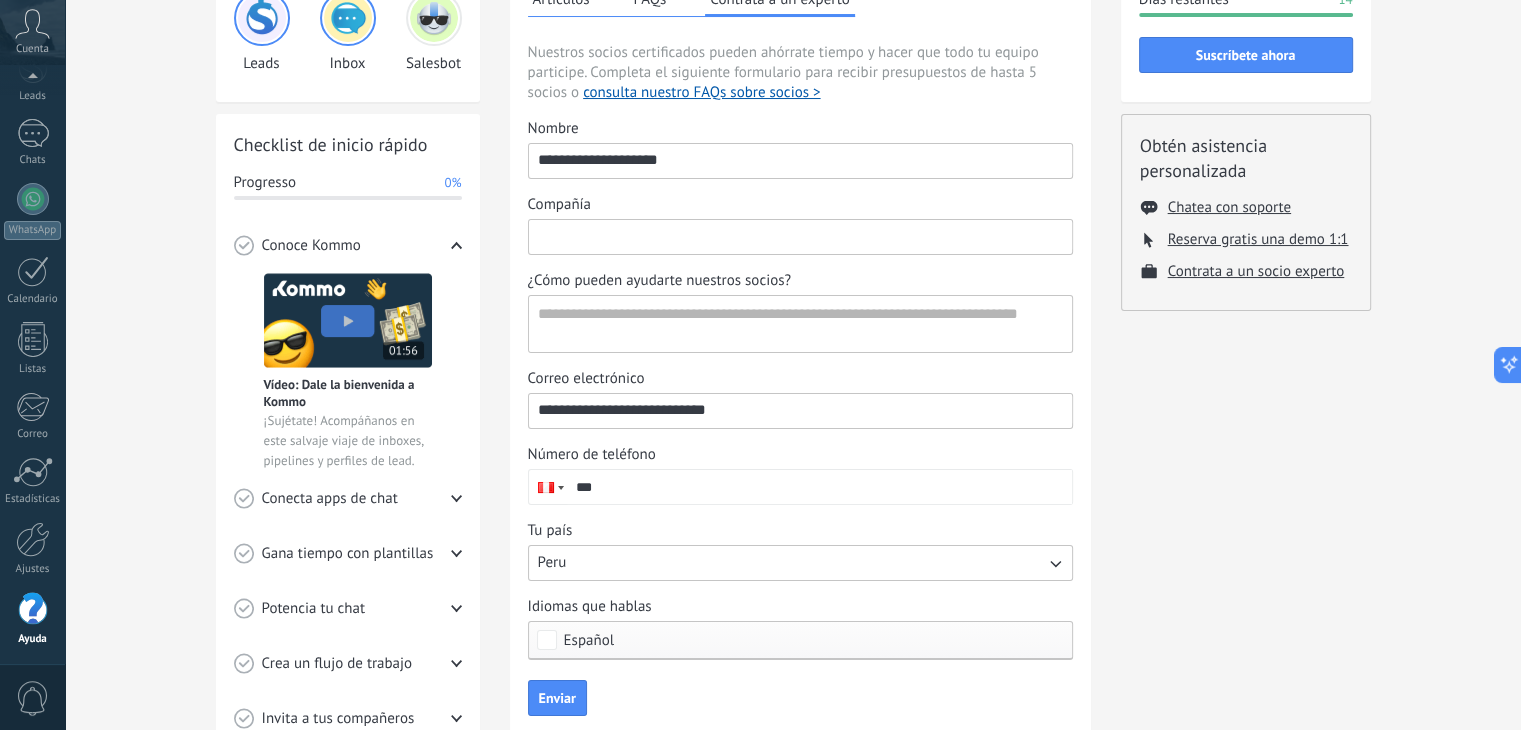 scroll, scrollTop: 200, scrollLeft: 0, axis: vertical 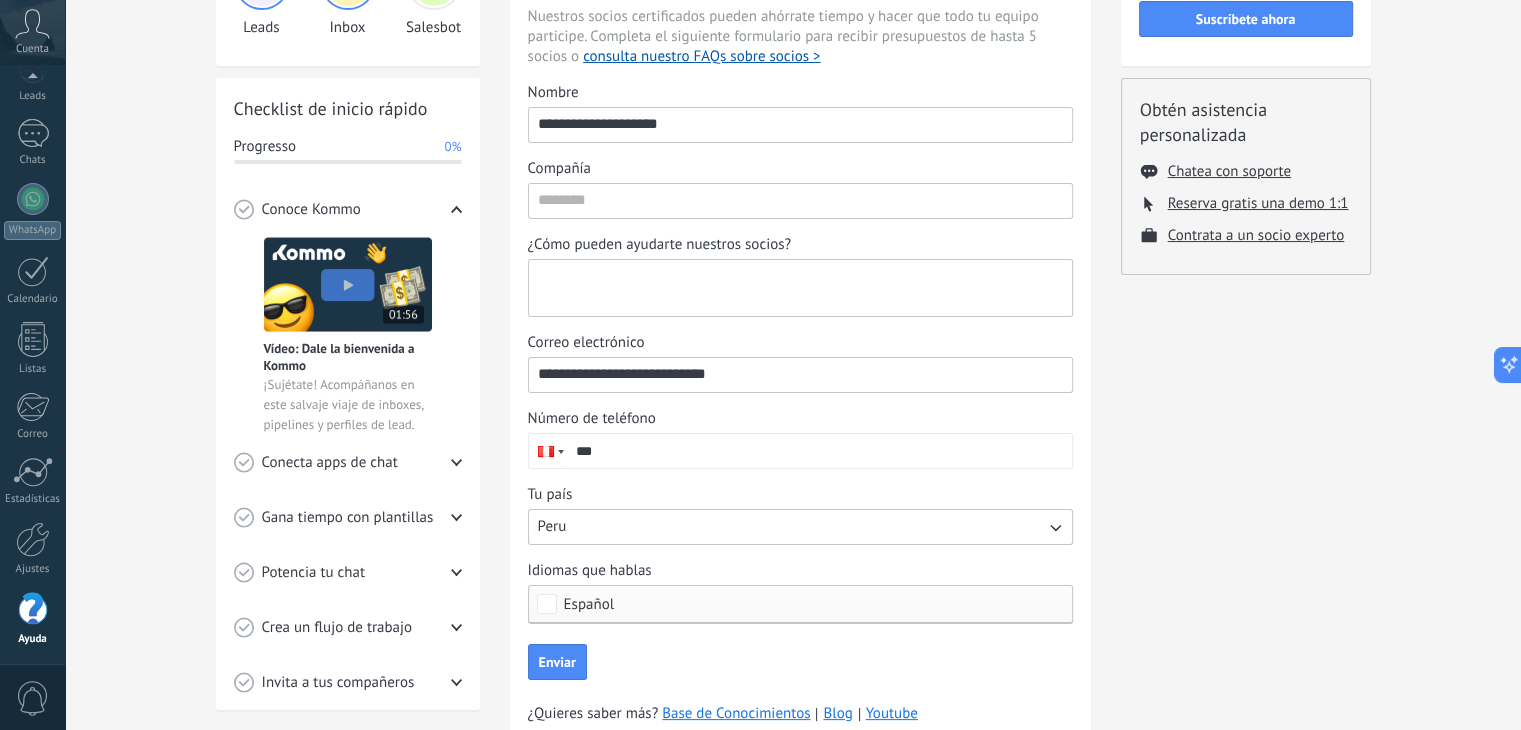 click on "¿Cómo pueden ayudarte nuestros socios?" at bounding box center (798, 288) 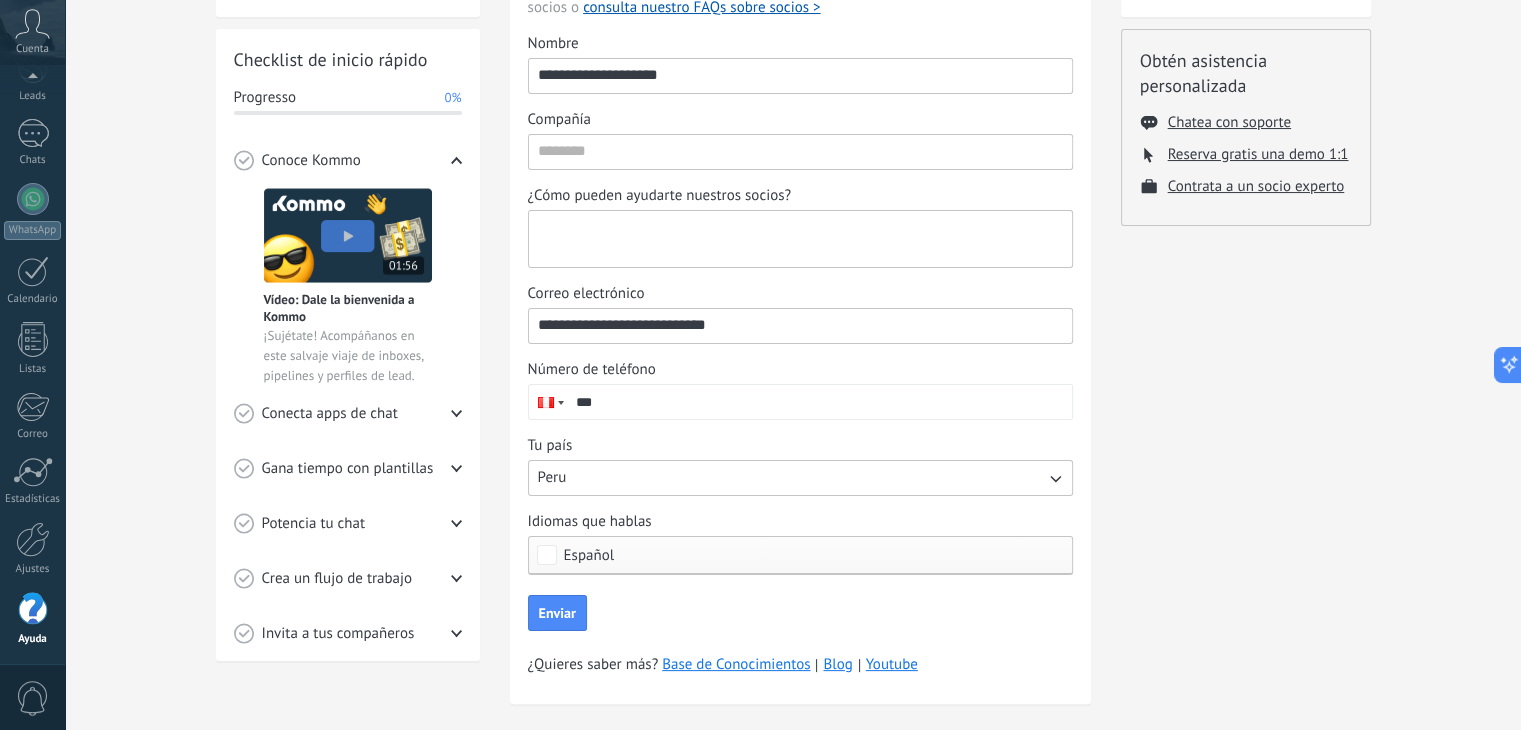 scroll, scrollTop: 276, scrollLeft: 0, axis: vertical 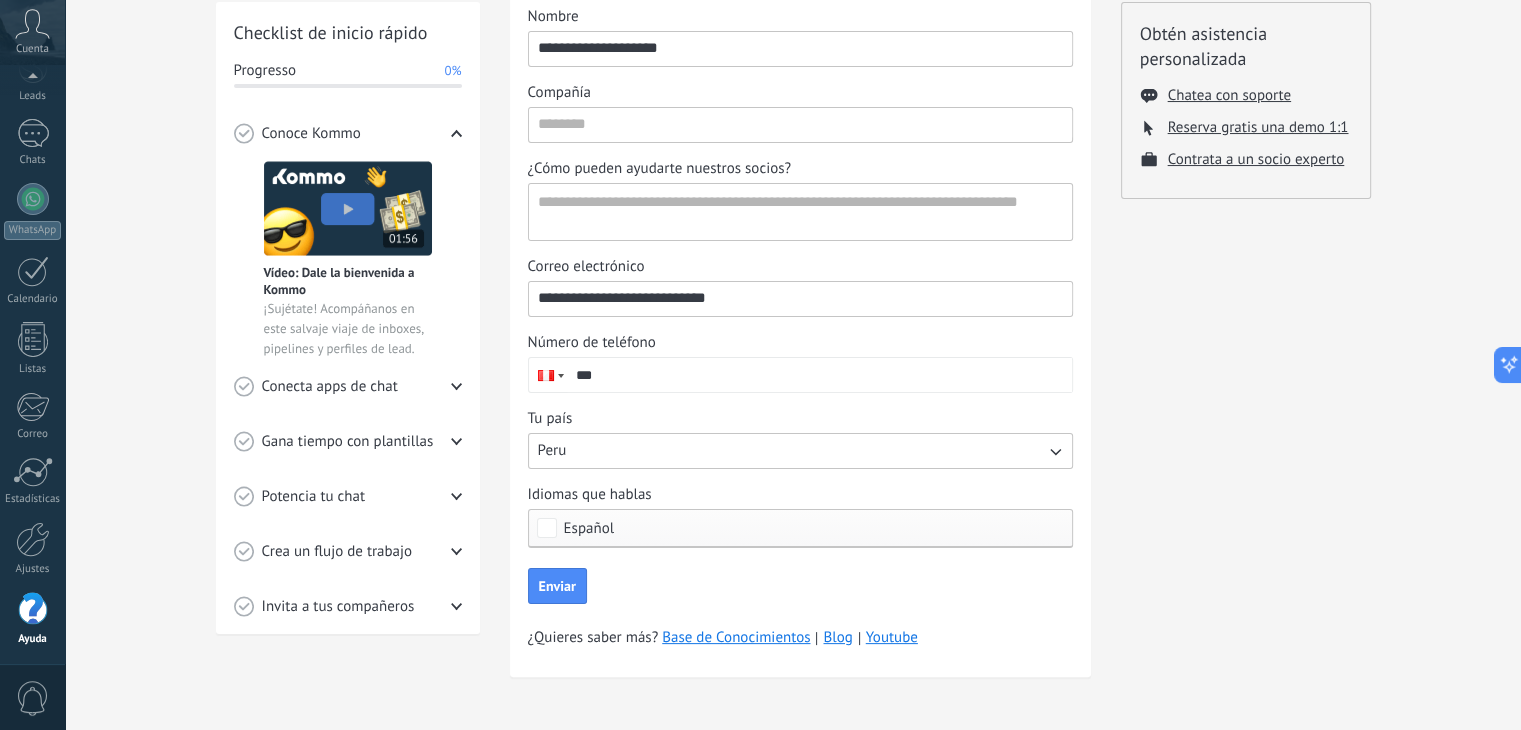 click on "***" at bounding box center (819, 375) 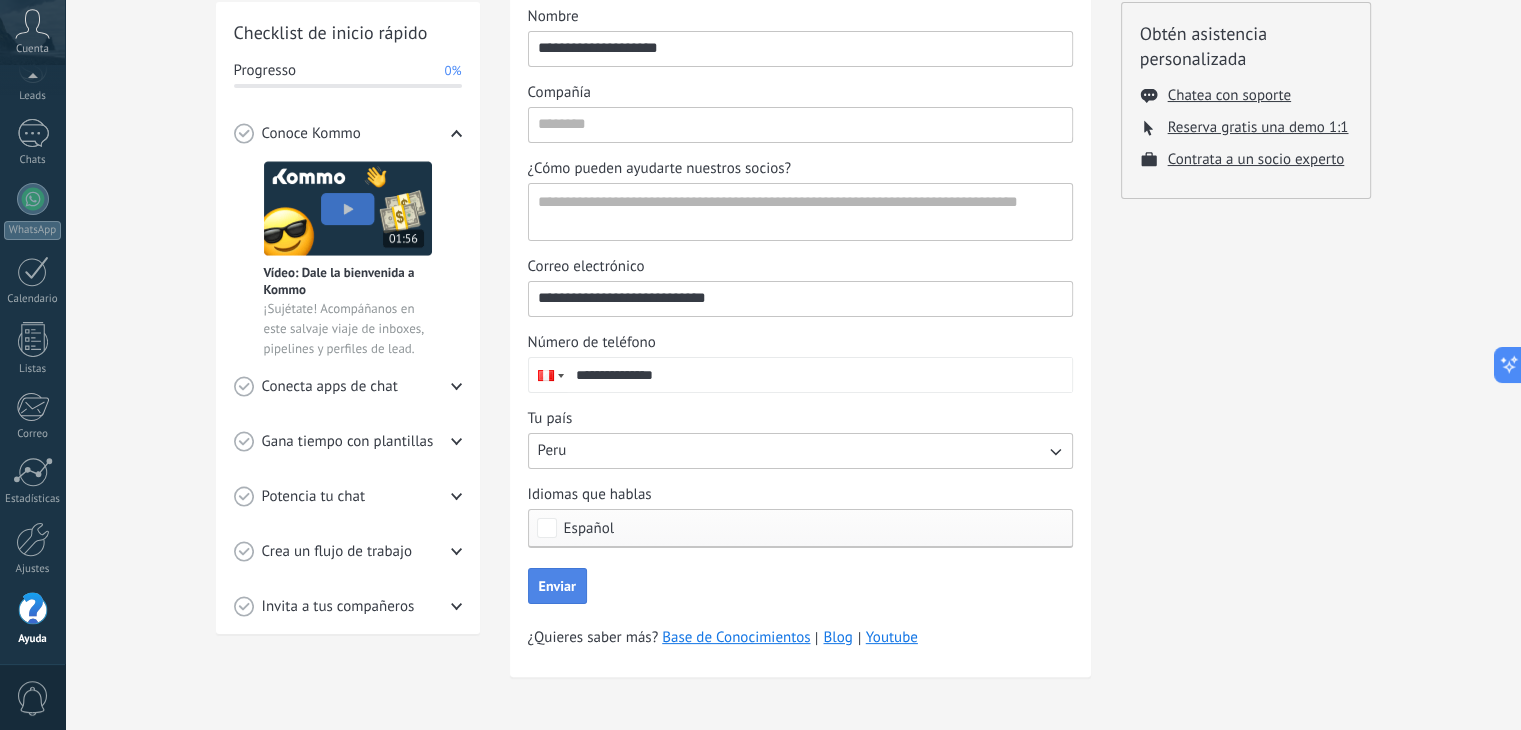type on "**********" 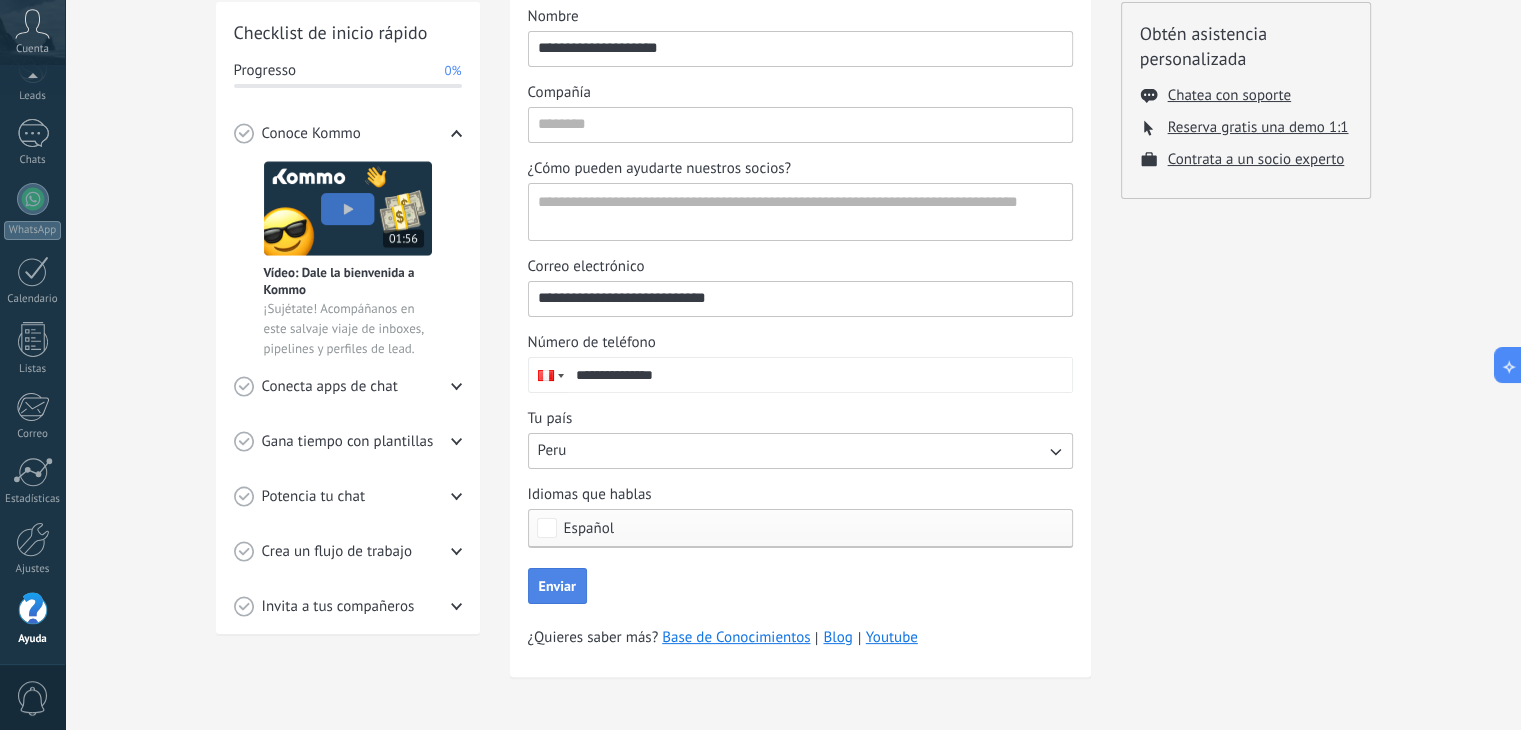 click on "Enviar" at bounding box center [557, 586] 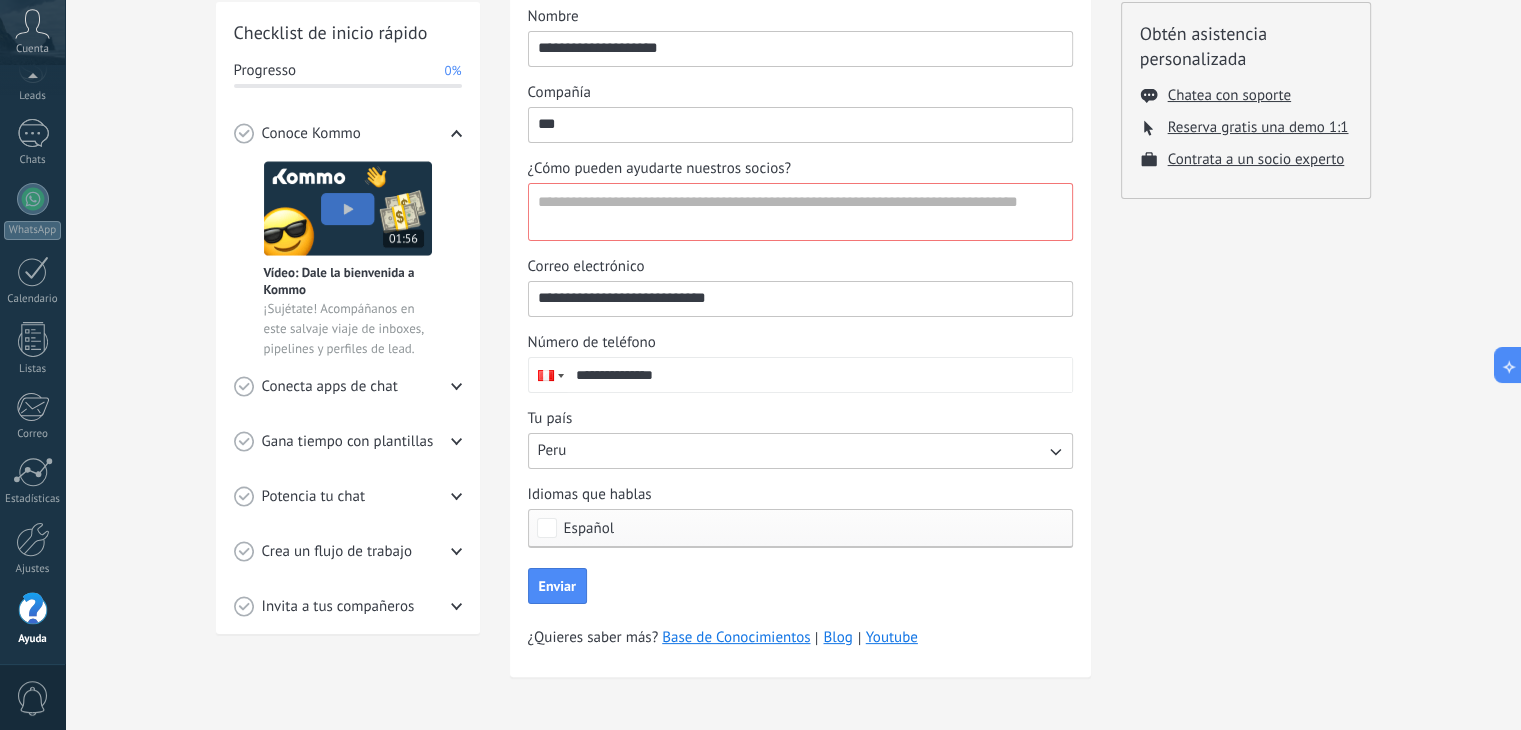 type on "***" 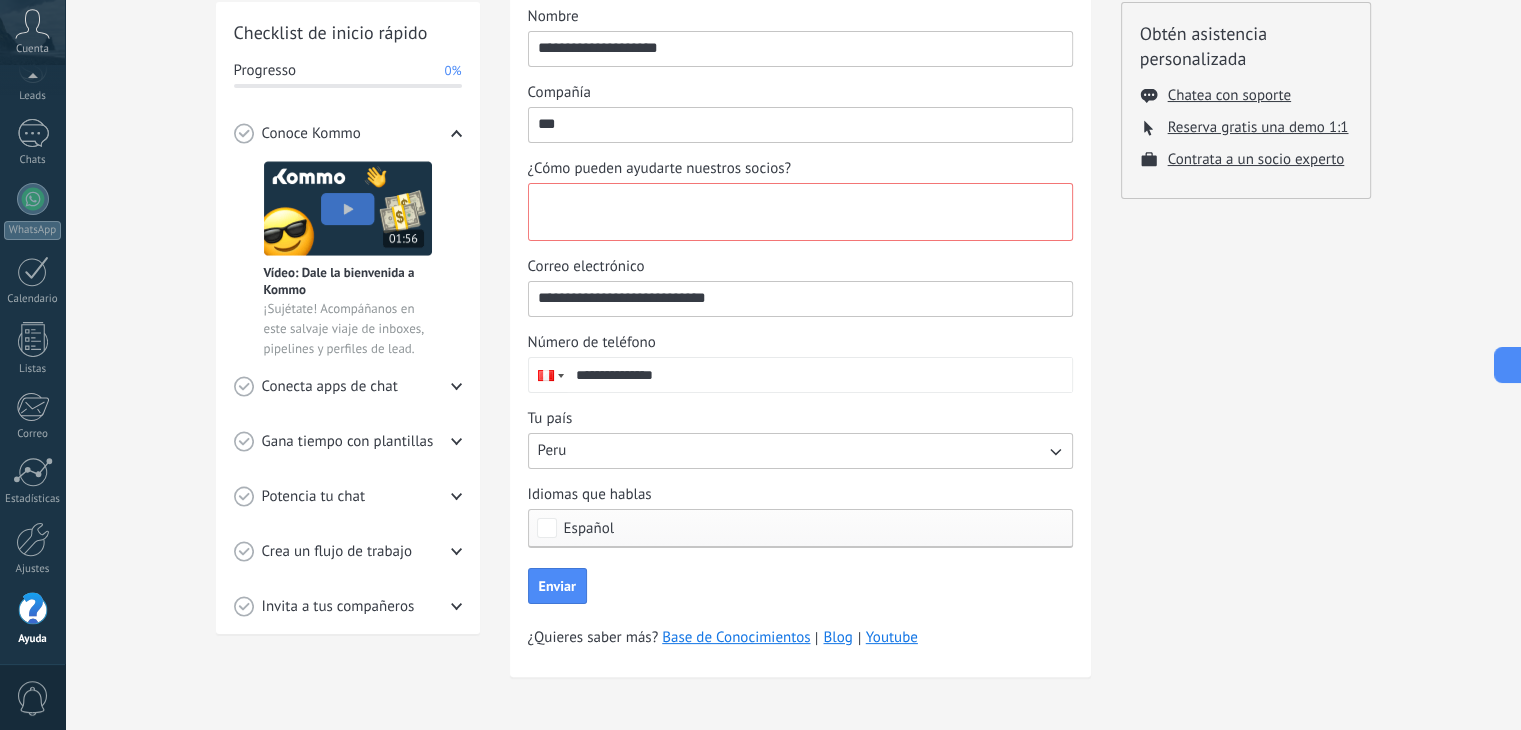 click on "¿Cómo pueden ayudarte nuestros socios?" at bounding box center (798, 212) 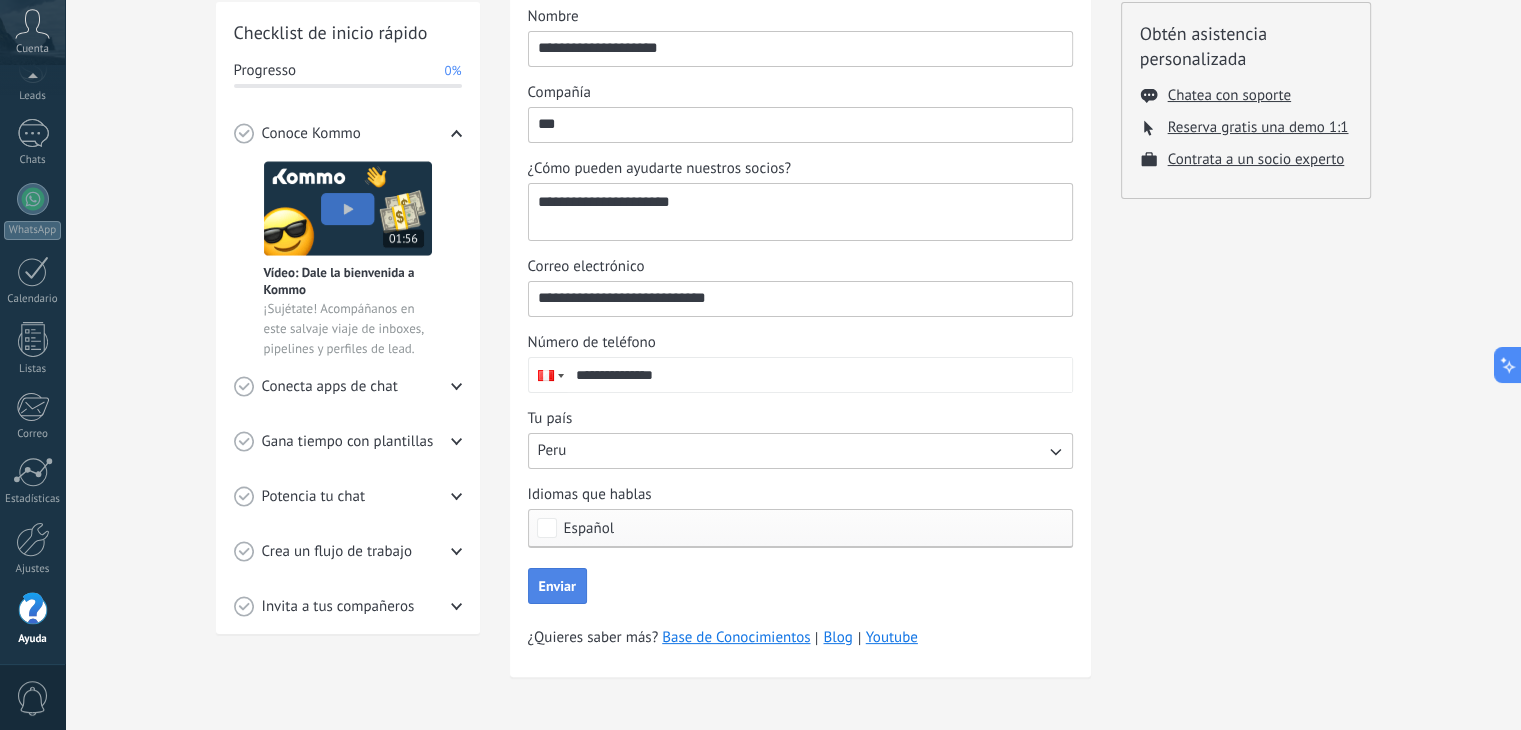 type on "**********" 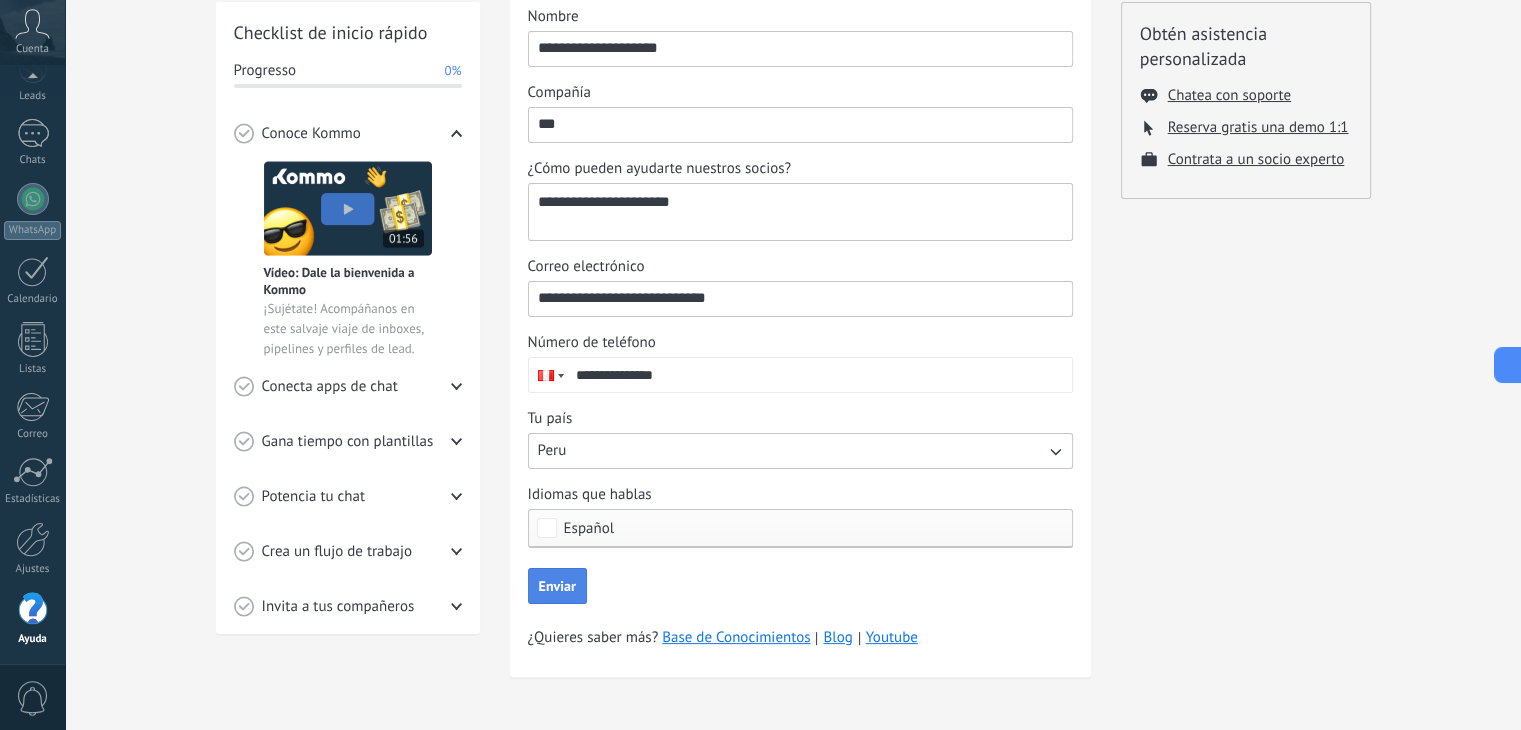 click on "Enviar" at bounding box center (557, 586) 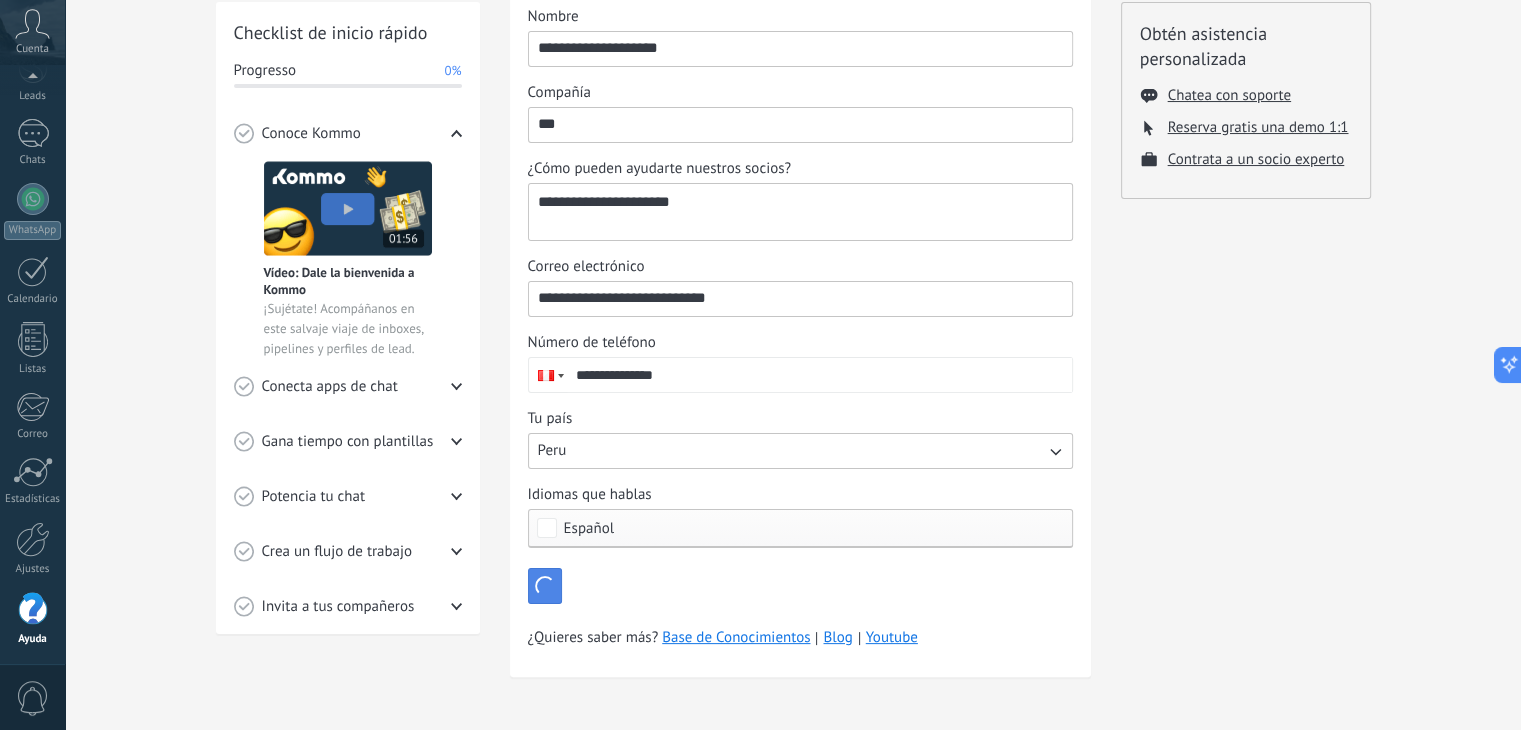 type 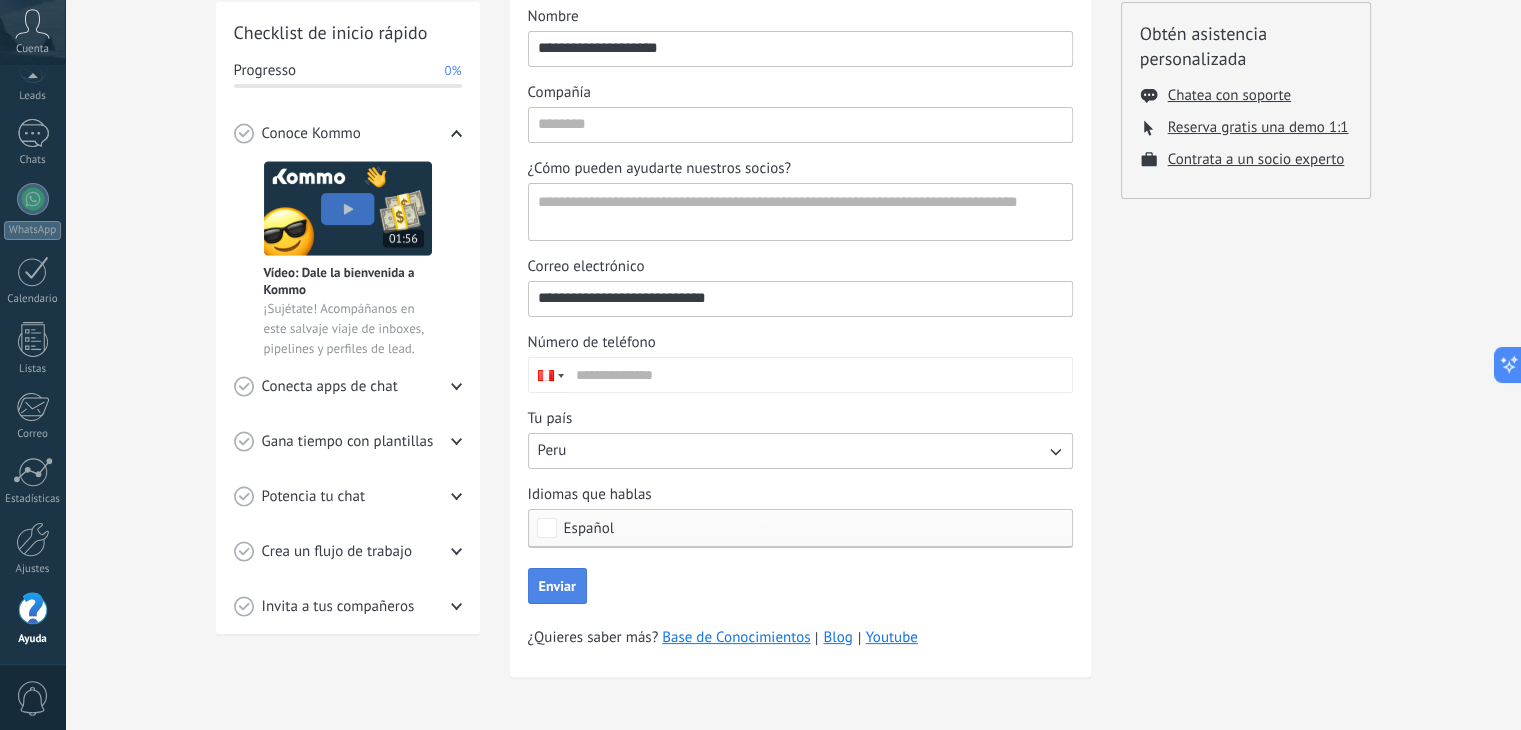 click on "Potencia tu chat" at bounding box center (314, 497) 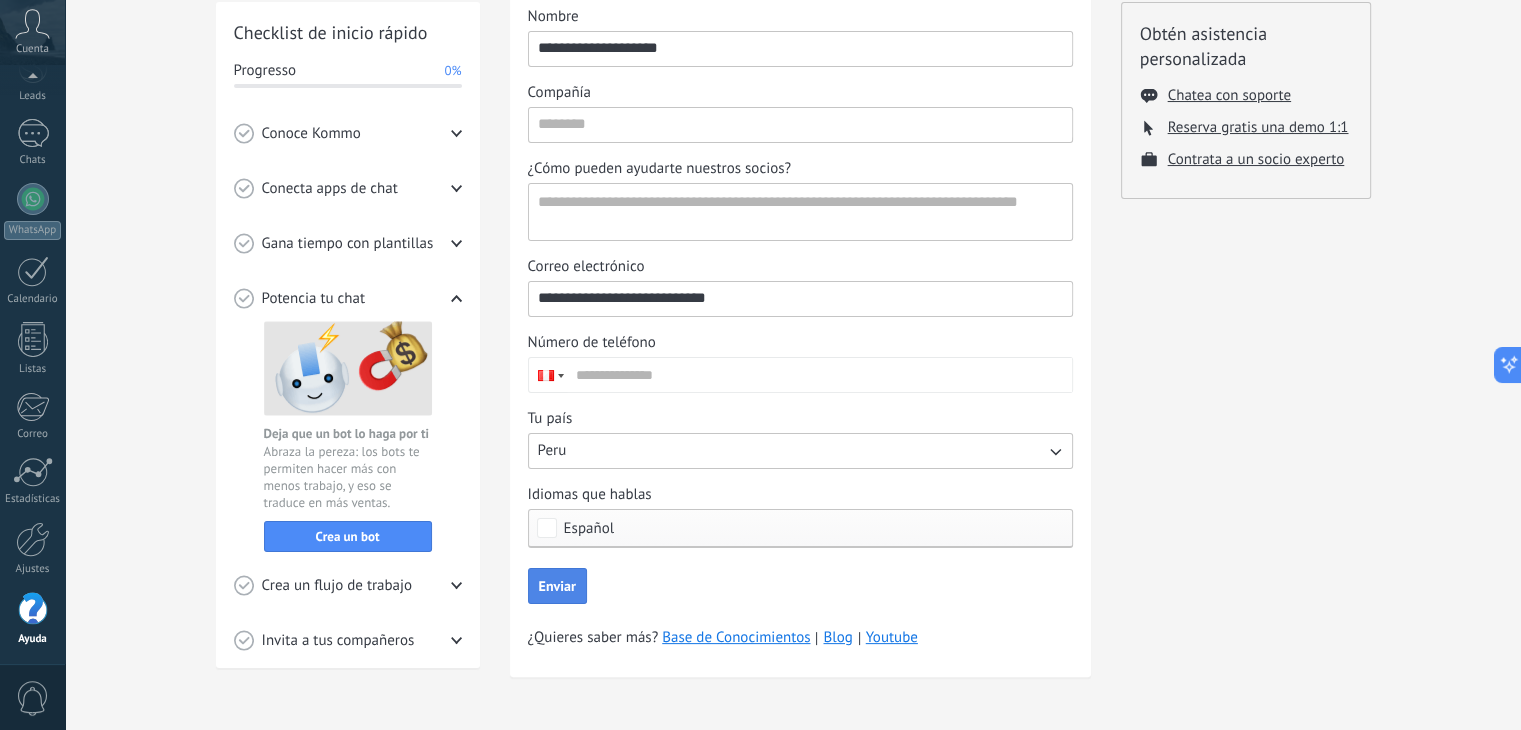 click on "Conoce Kommo" at bounding box center (311, 134) 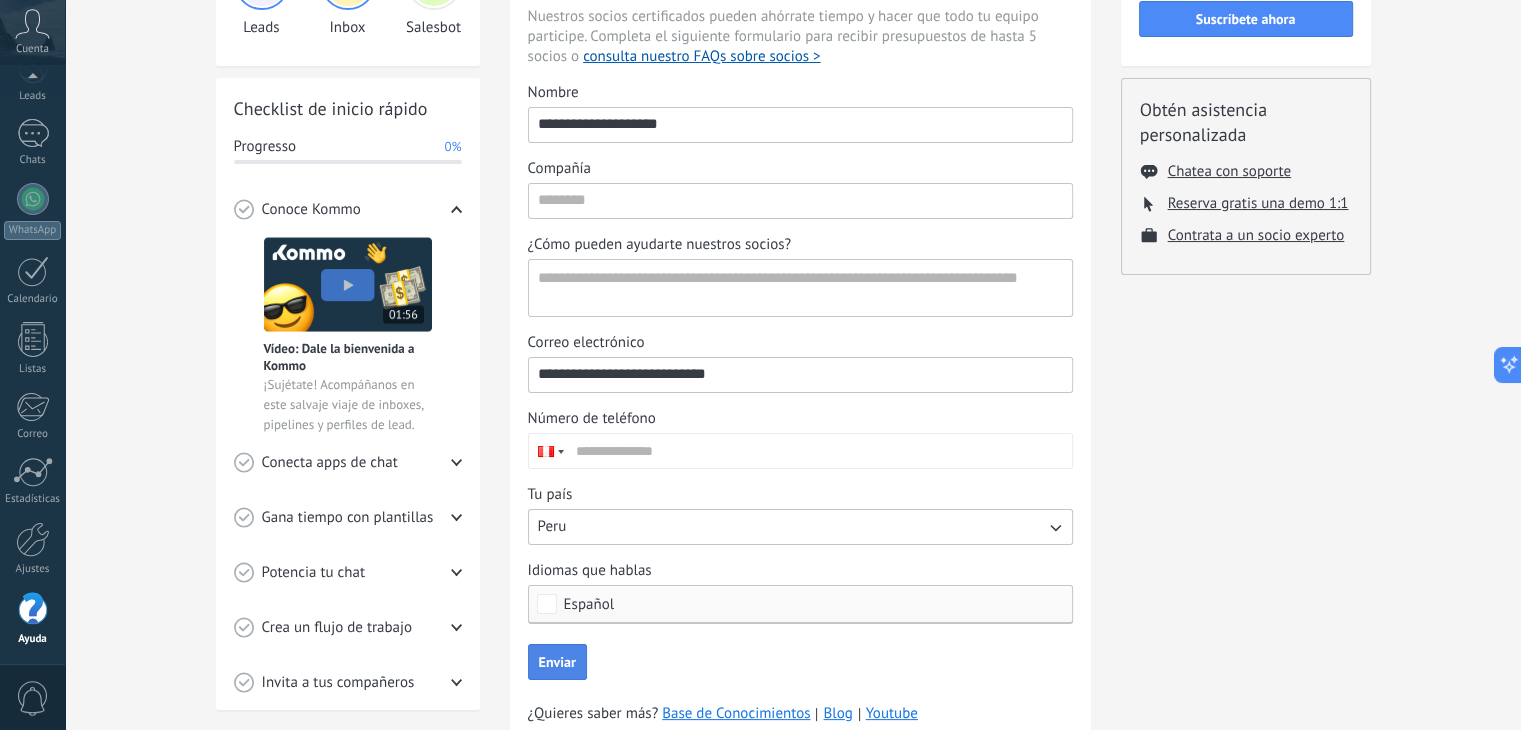 scroll, scrollTop: 276, scrollLeft: 0, axis: vertical 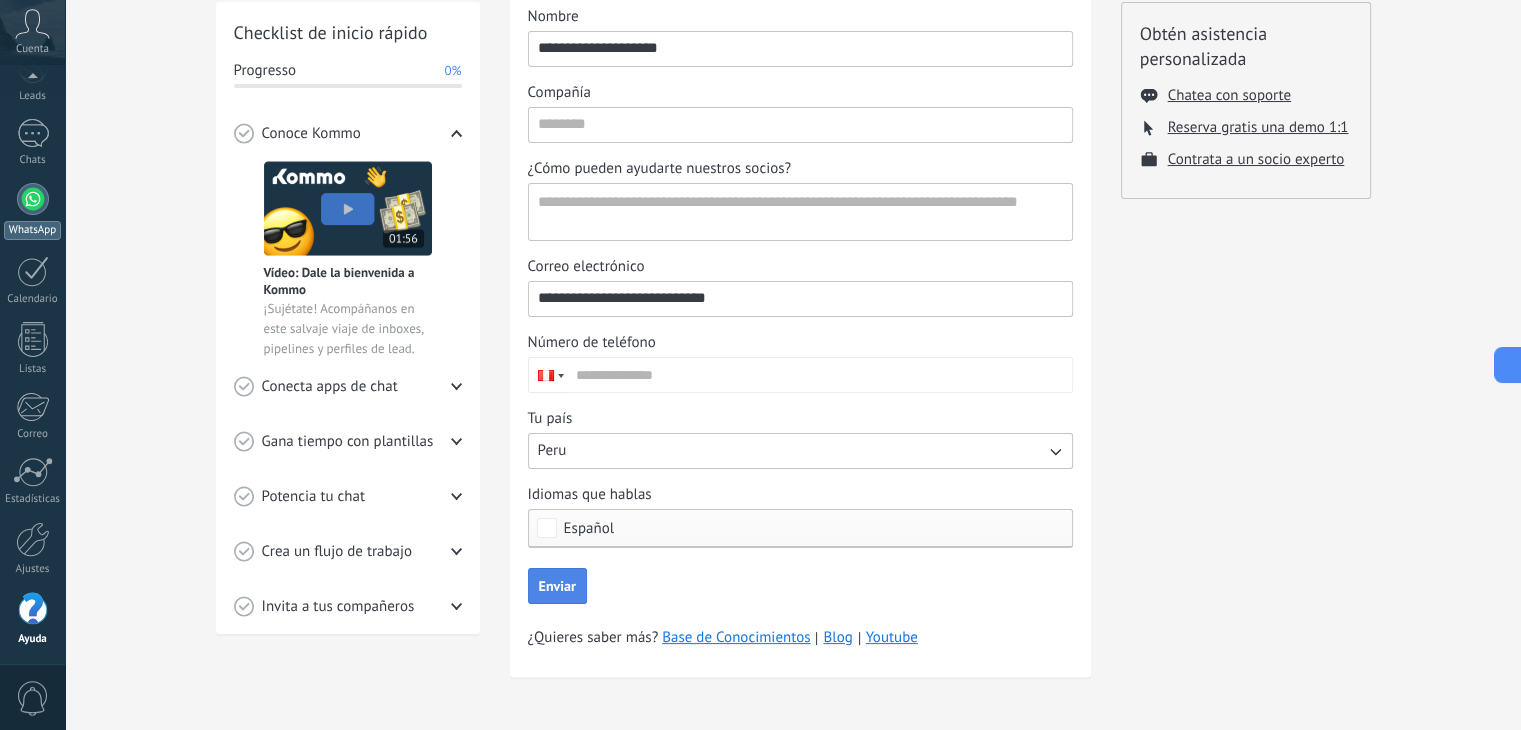 click on "WhatsApp" at bounding box center [32, 230] 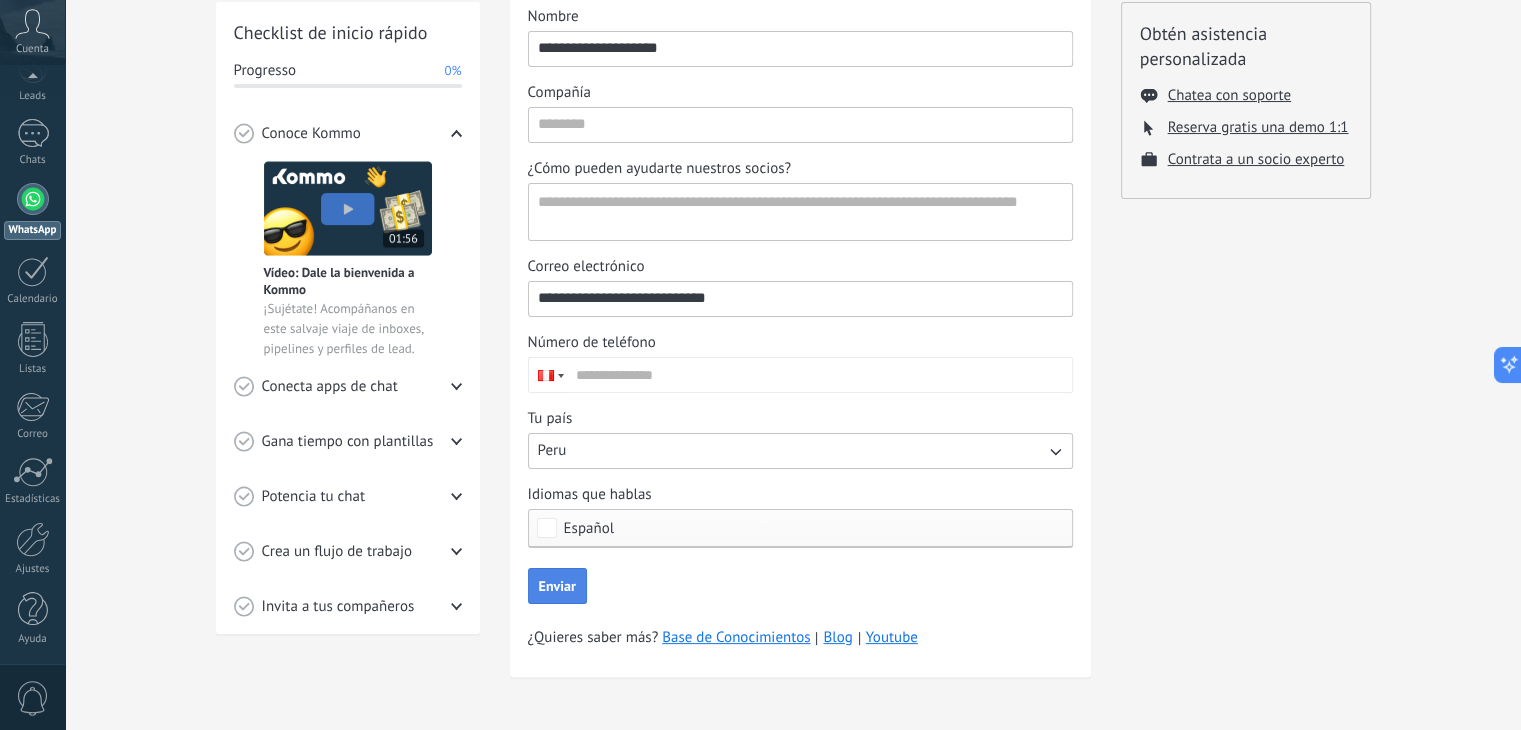 scroll, scrollTop: 0, scrollLeft: 0, axis: both 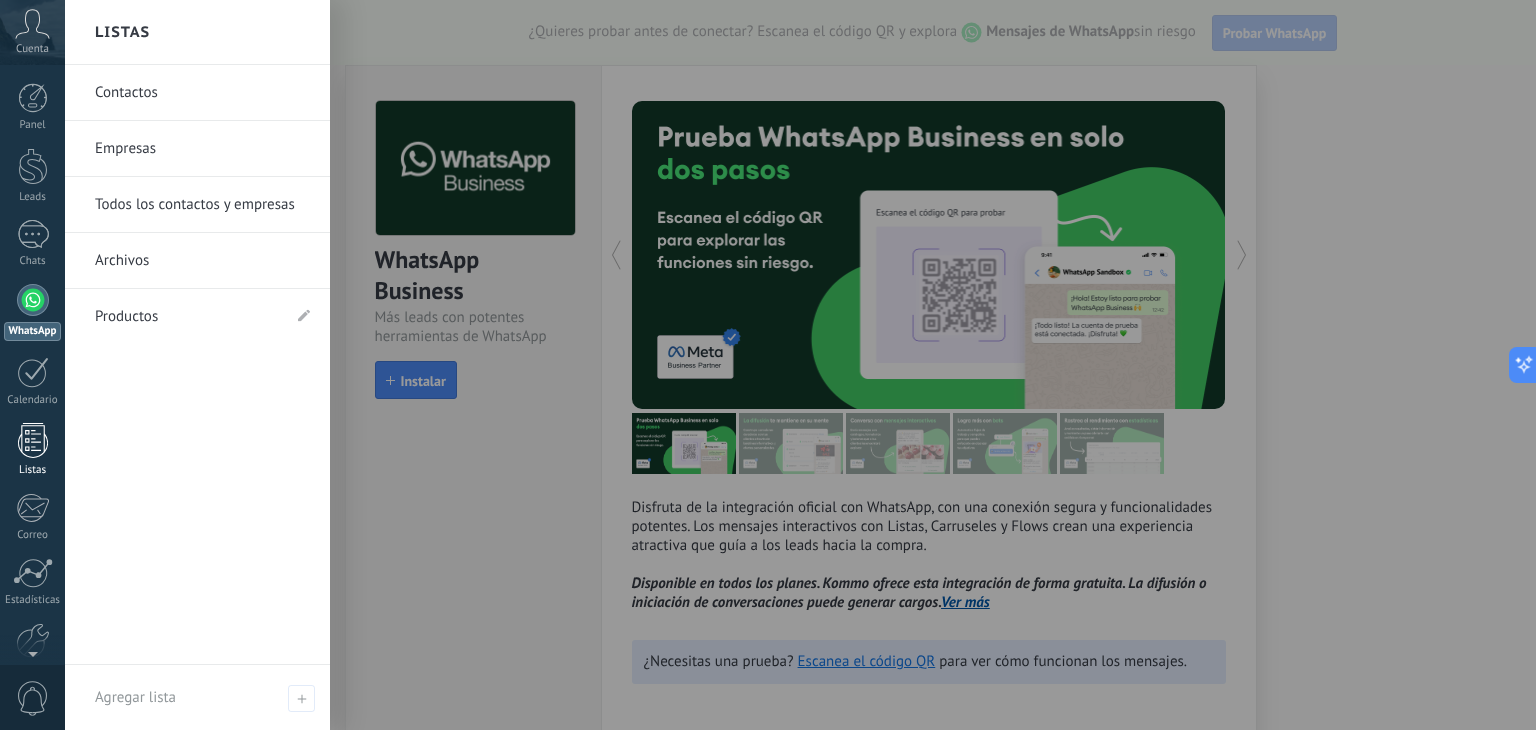 click on "Listas" at bounding box center [33, 470] 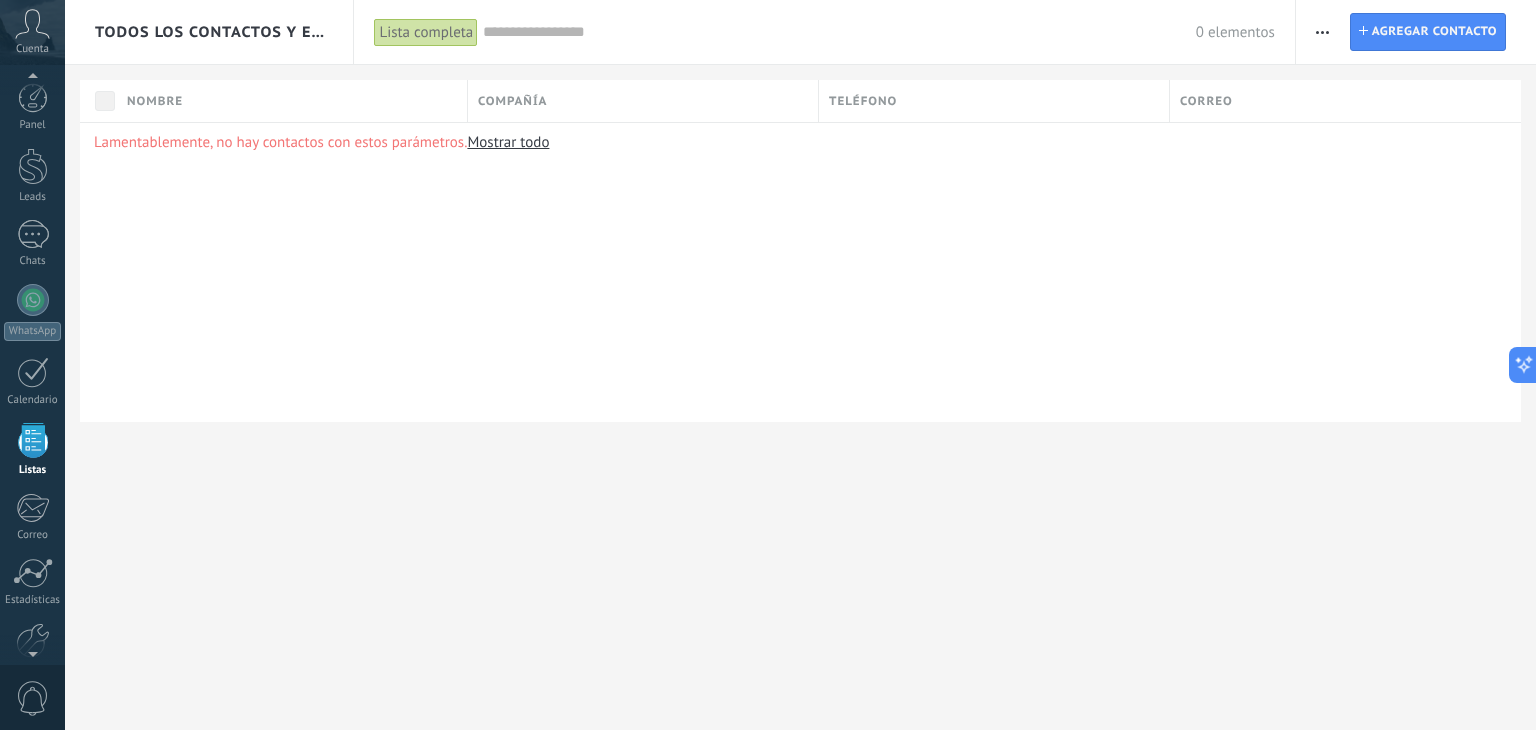scroll, scrollTop: 51, scrollLeft: 0, axis: vertical 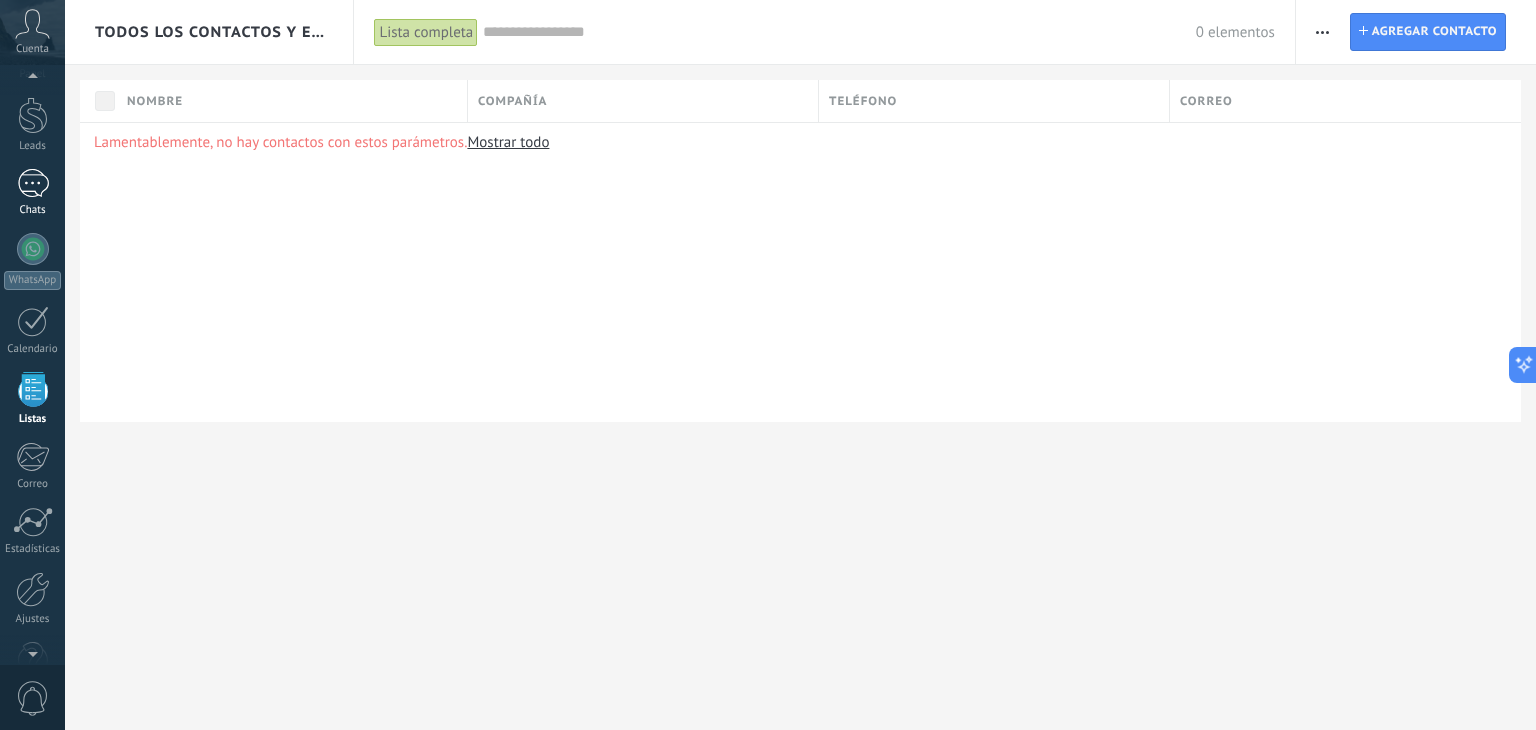 click on "Chats" at bounding box center [33, 210] 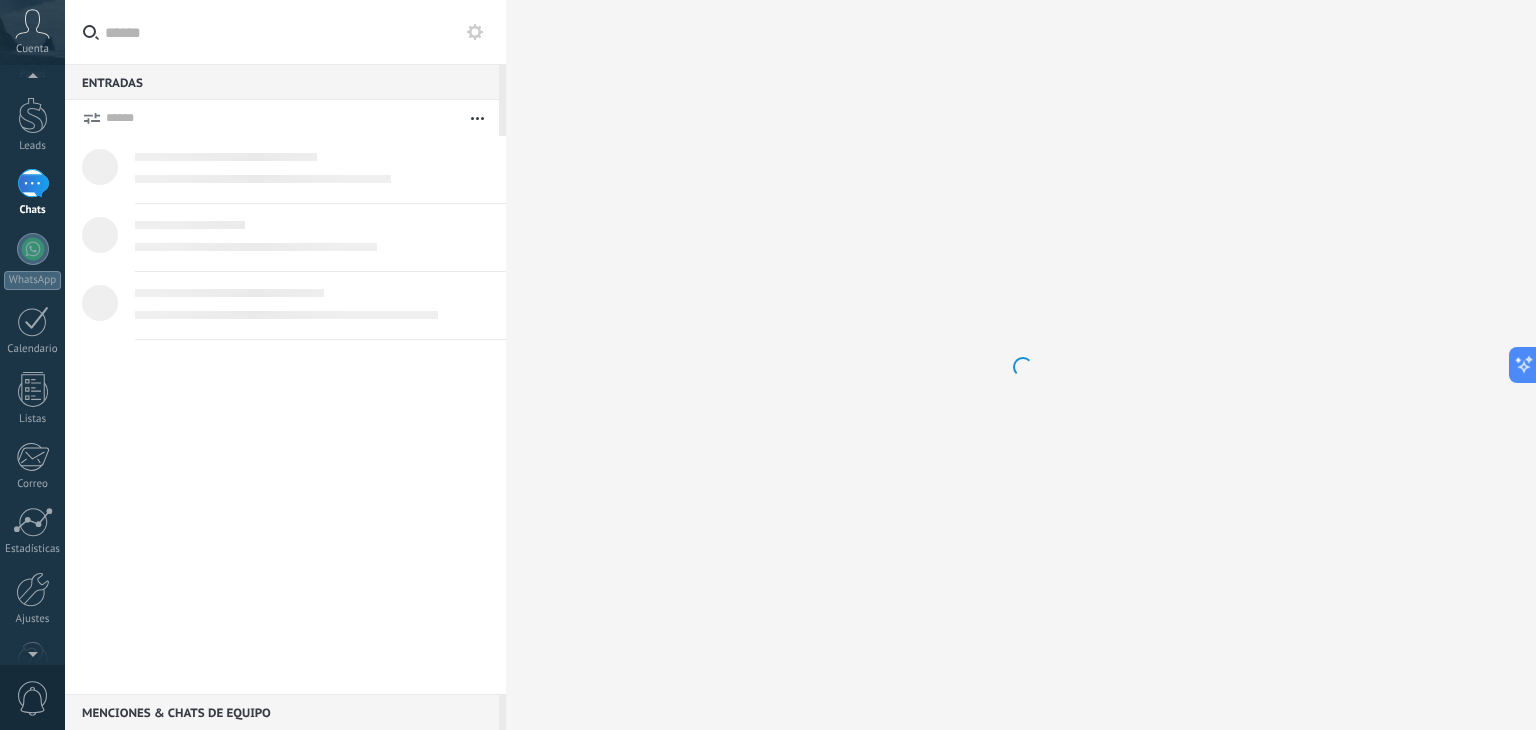 scroll, scrollTop: 0, scrollLeft: 0, axis: both 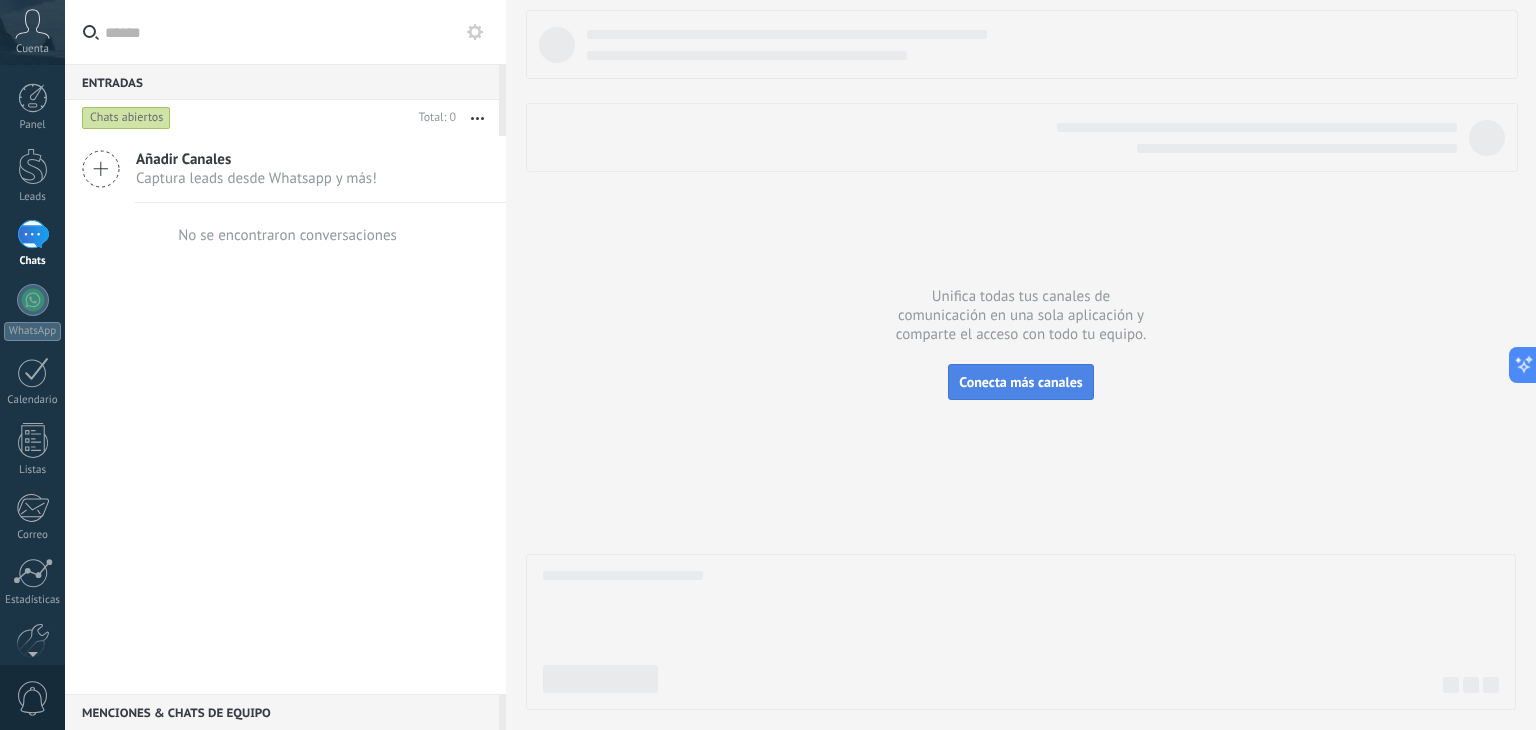 click on "Conecta más canales" at bounding box center [1020, 382] 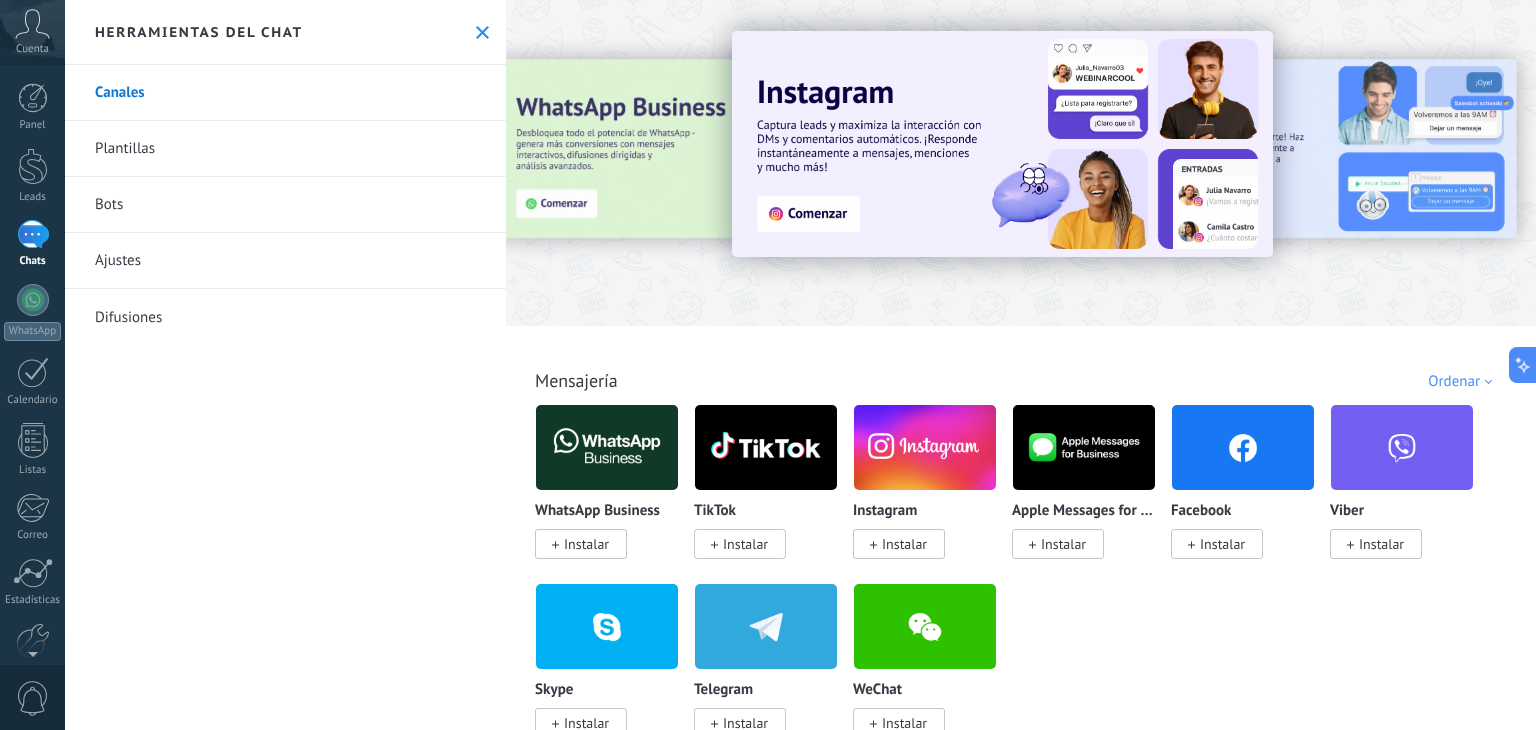 click at bounding box center (766, 447) 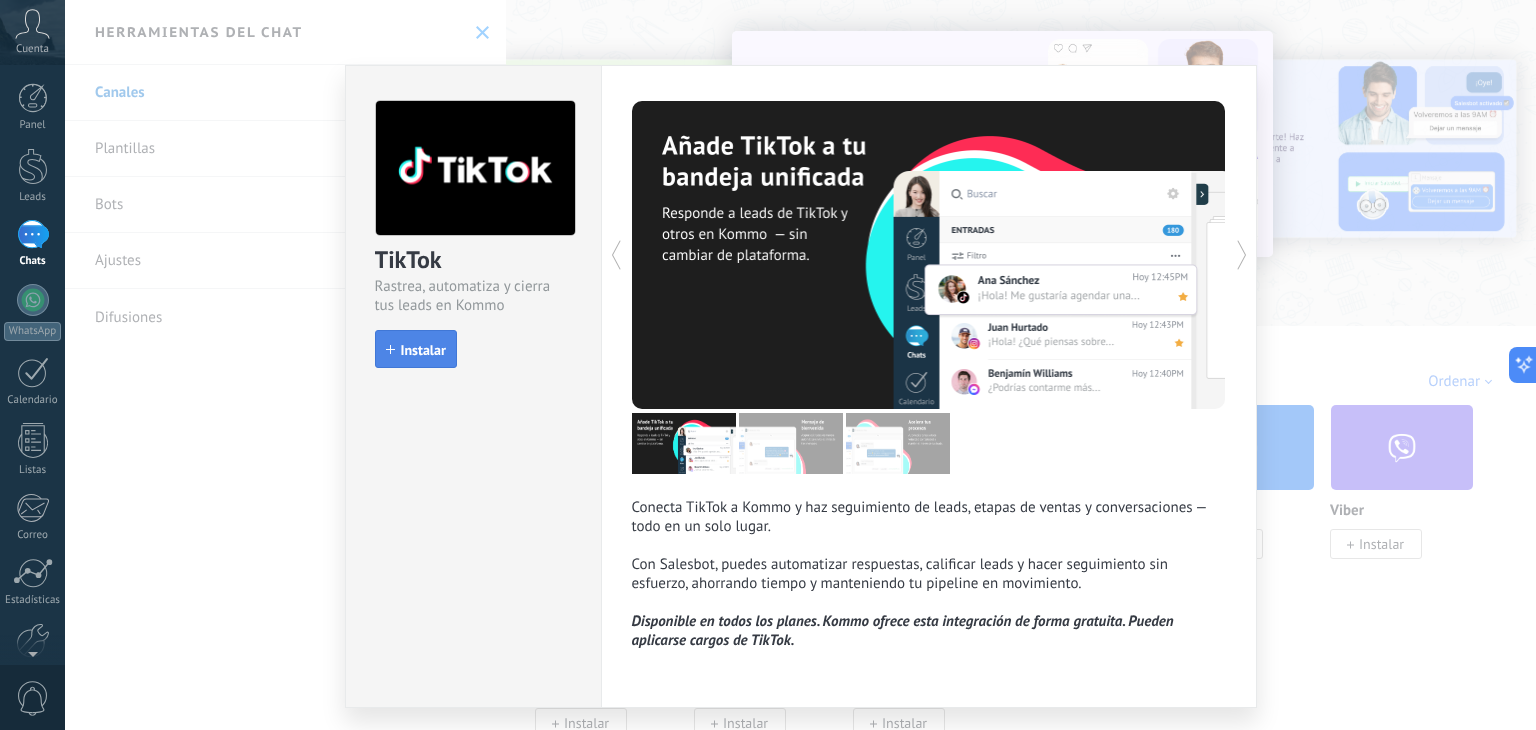 click on "Instalar" at bounding box center [423, 350] 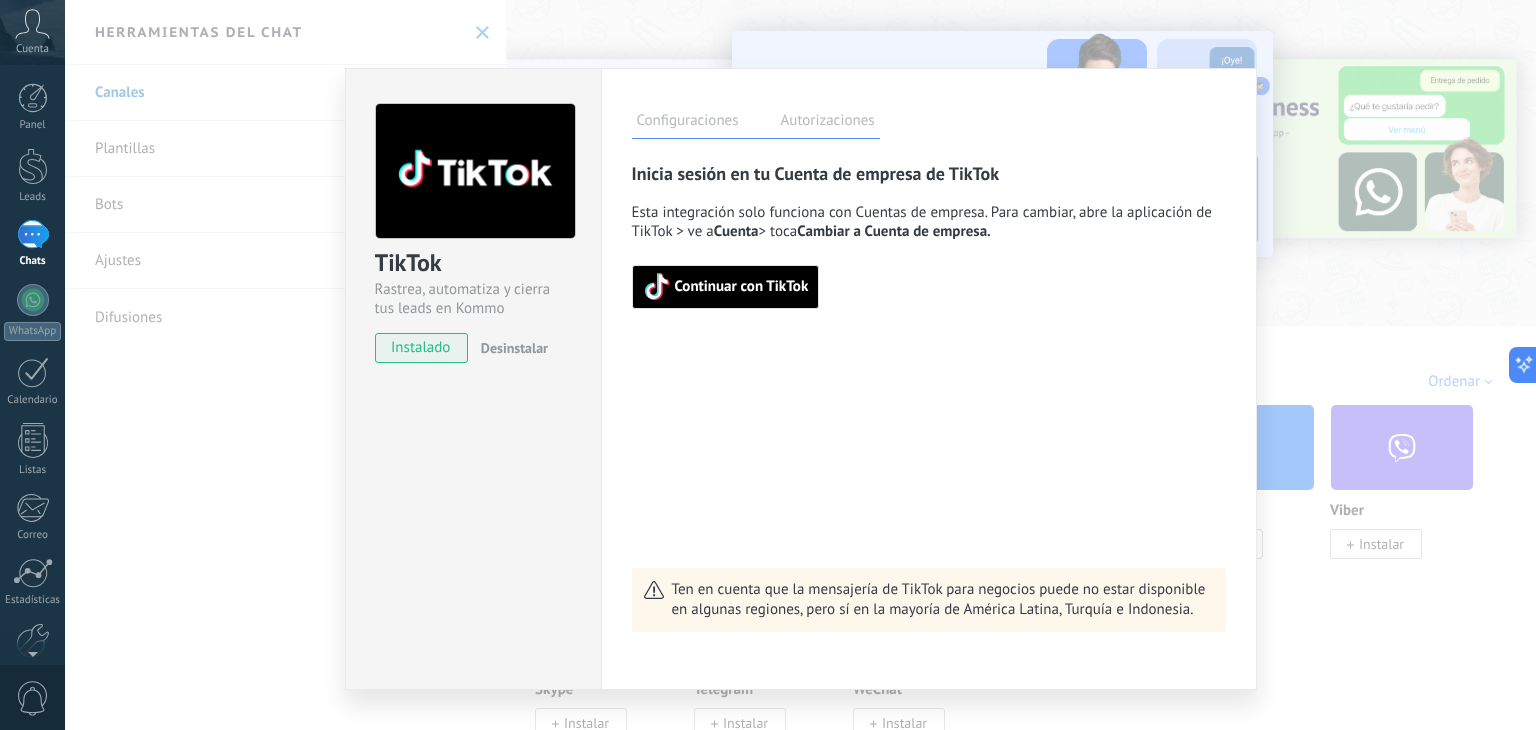 click on "Continuar con TikTok" at bounding box center [742, 287] 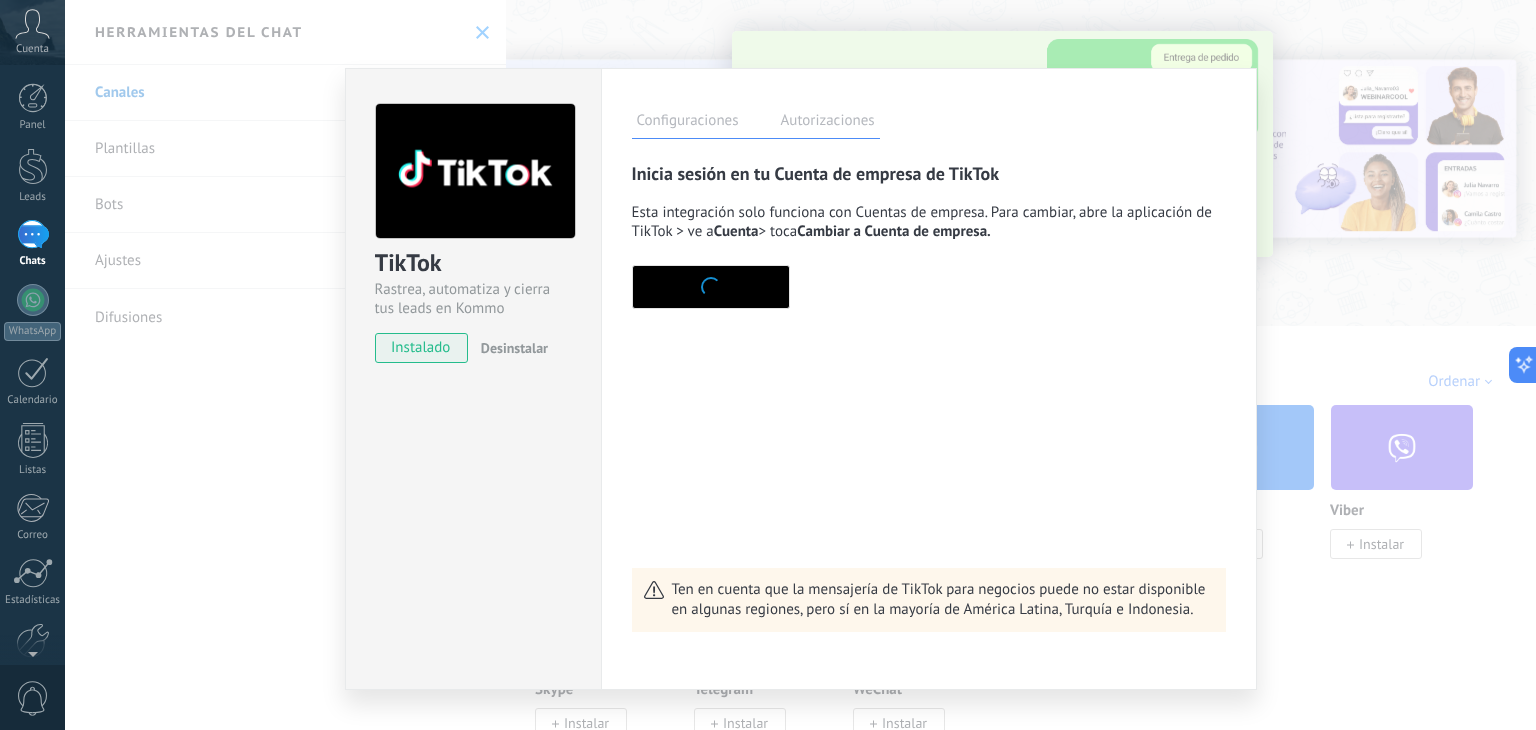 click on "Configuraciones Autorizaciones Esta pestaña registra a los usuarios que han concedido acceso a las integración a esta cuenta. Si deseas remover la posibilidad que un usuario pueda enviar solicitudes a la cuenta en nombre de esta integración, puedes revocar el acceso. Si el acceso a todos los usuarios es revocado, la integración dejará de funcionar. Esta aplicacion está instalada, pero nadie le ha dado acceso aun. Rastrea, automatiza y cierra tus leads en Kommo más Guardar Inicia sesión en tu Cuenta de empresa de TikTok Esta integración solo funciona con Cuentas de empresa. Para cambiar, abre la aplicación de TikTok > ve a Cuenta > toca Cambiar a Cuenta de empresa. Ten en cuenta que la mensajería de TikTok para negocios puede no estar disponible en algunas regiones, pero sí en la mayoría de América Latina, Turquía e Indonesia." at bounding box center [929, 379] 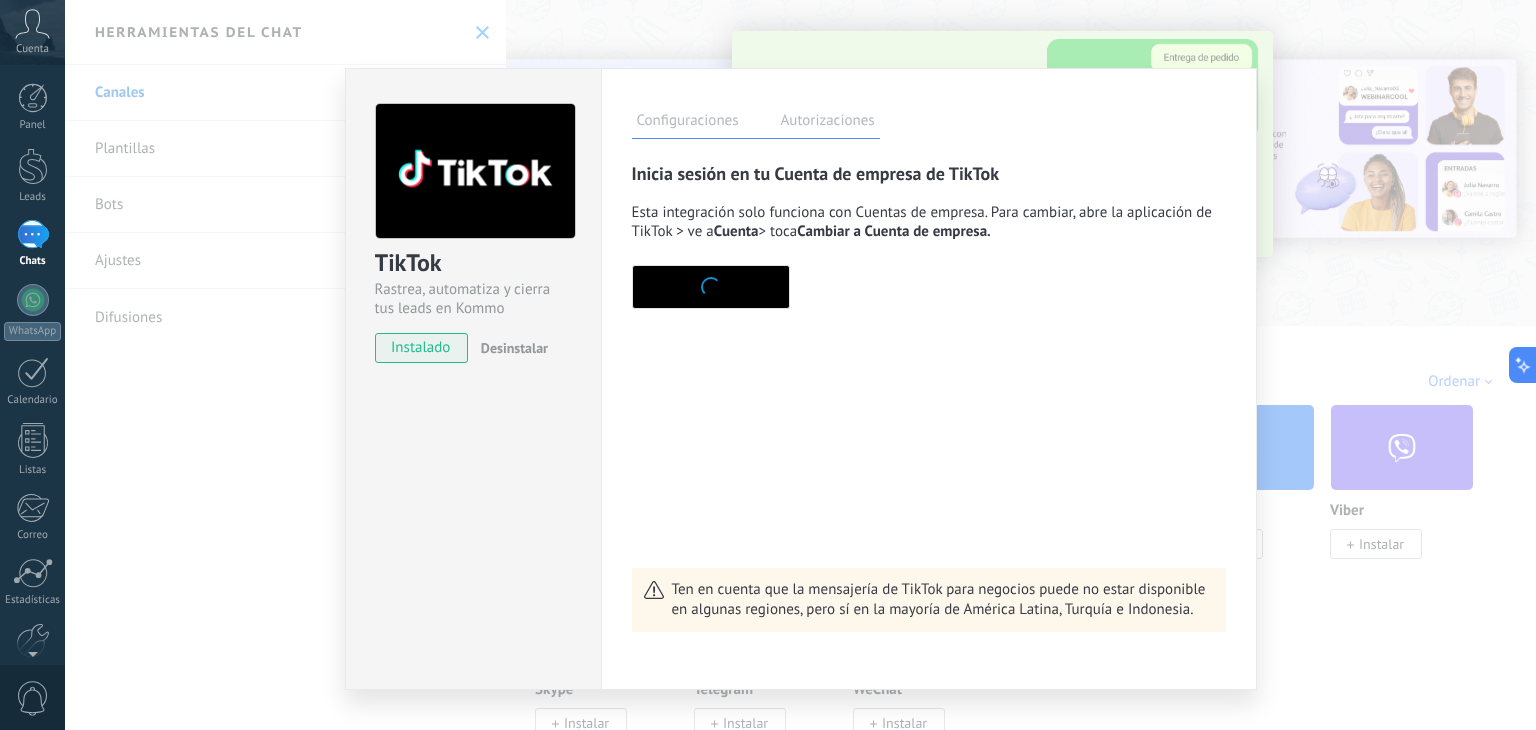 drag, startPoint x: 797, startPoint y: 290, endPoint x: 779, endPoint y: 282, distance: 19.697716 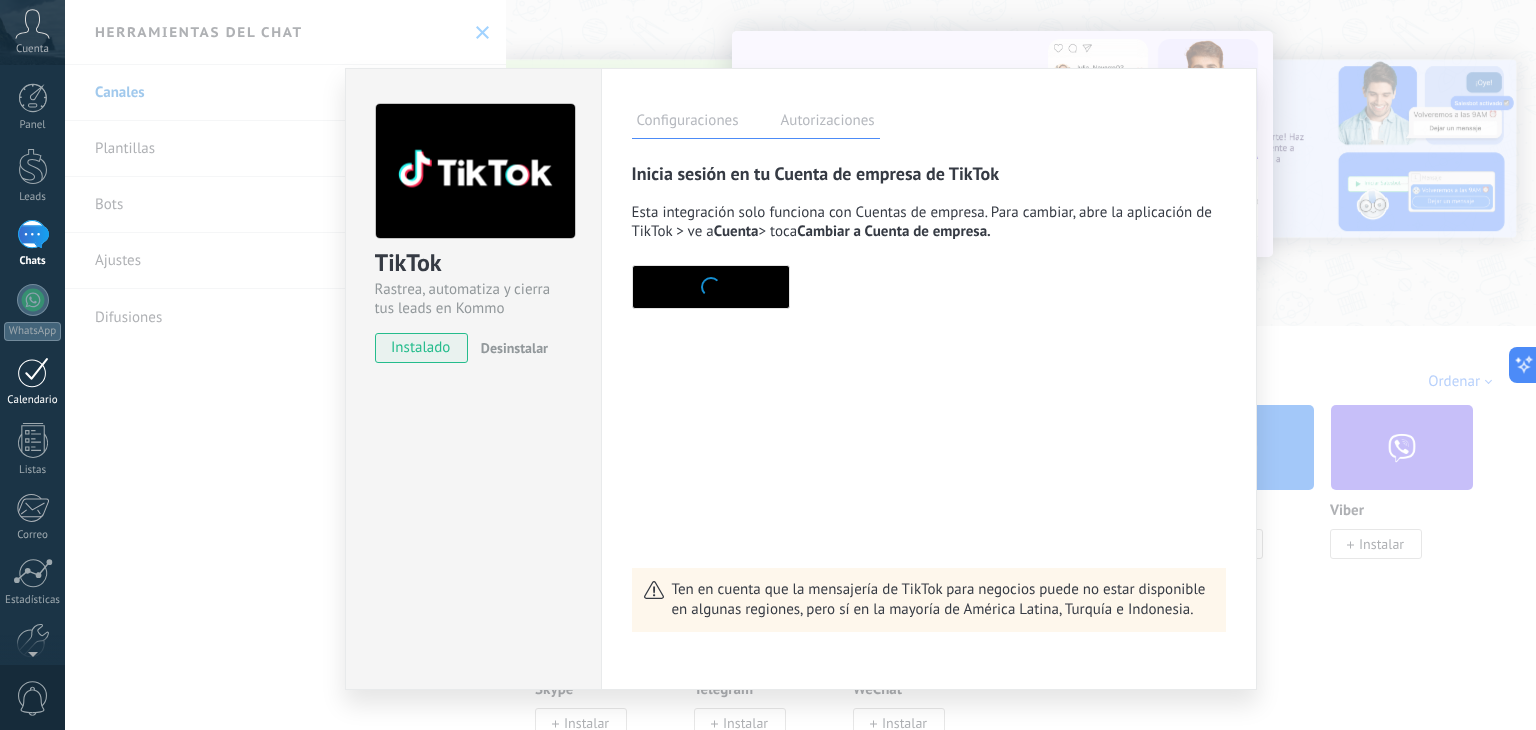 click on "Calendario" at bounding box center [33, 400] 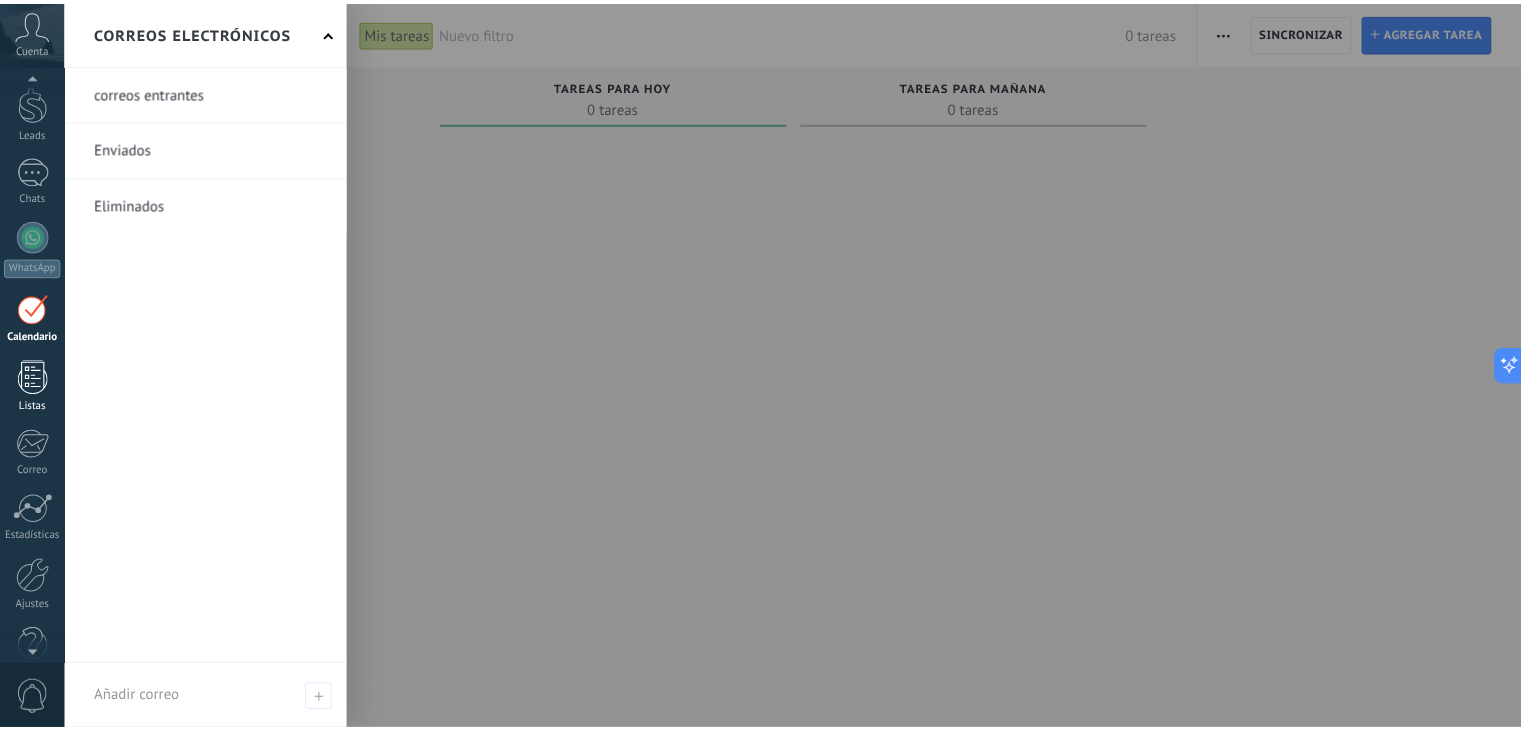 scroll, scrollTop: 101, scrollLeft: 0, axis: vertical 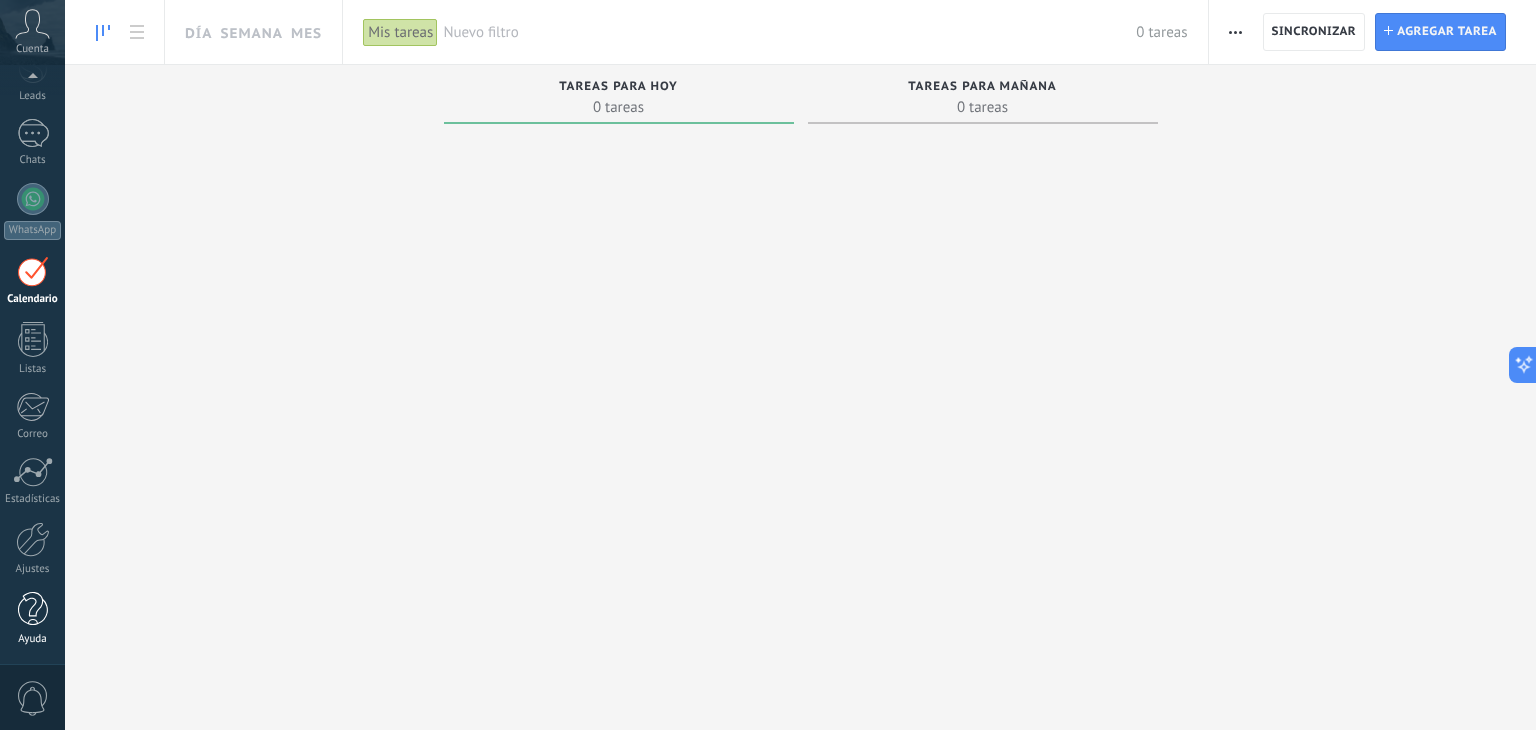 click at bounding box center (33, 609) 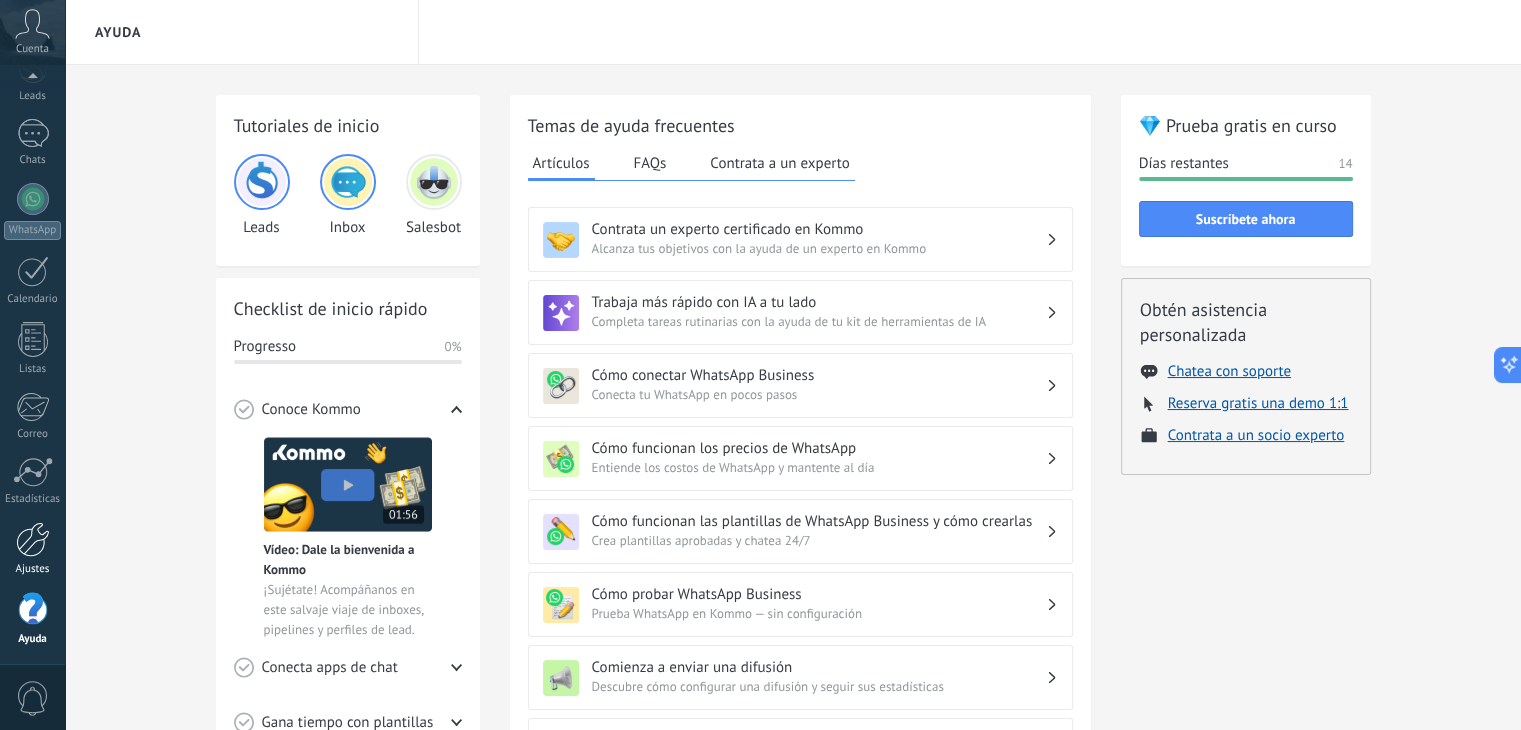 click on "Ajustes" at bounding box center (33, 569) 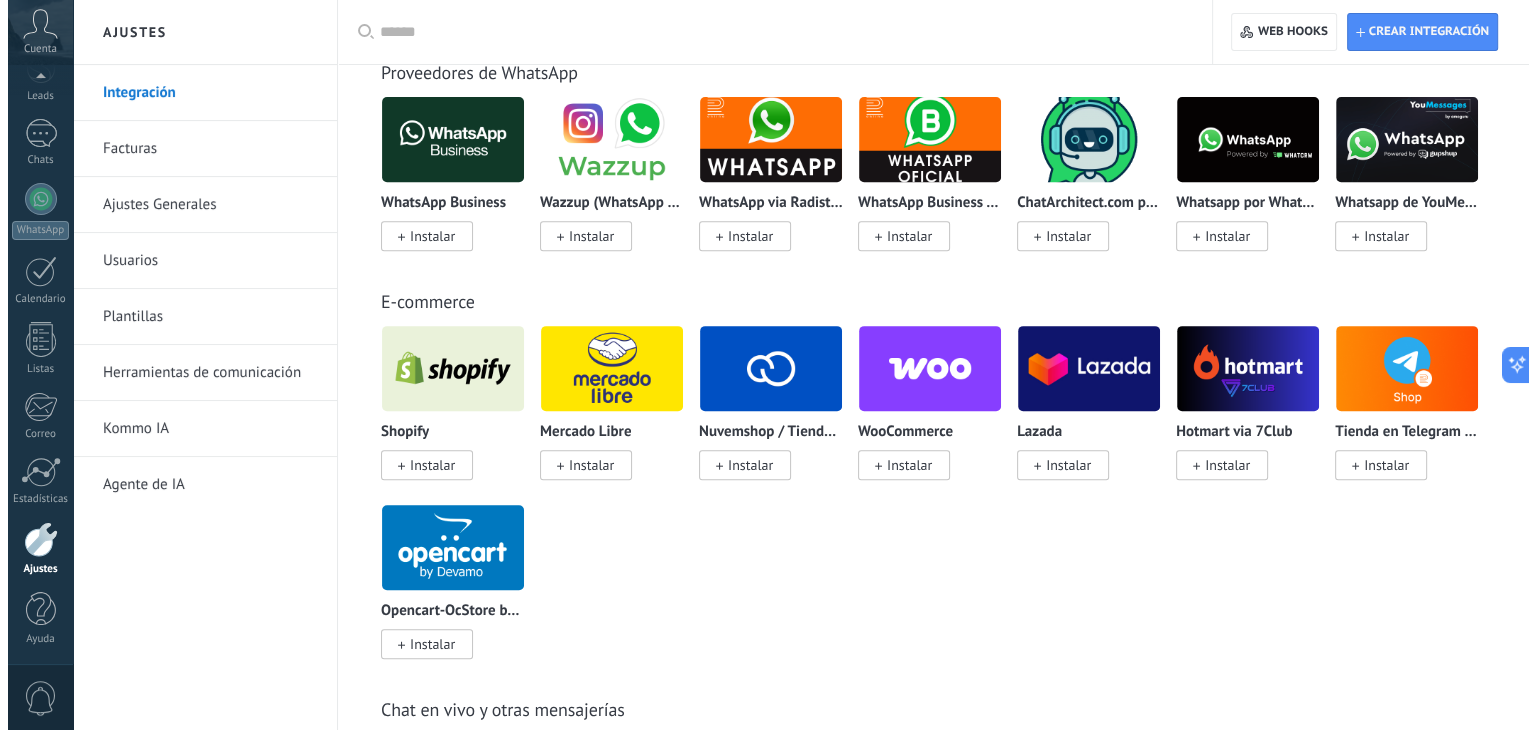 scroll, scrollTop: 700, scrollLeft: 0, axis: vertical 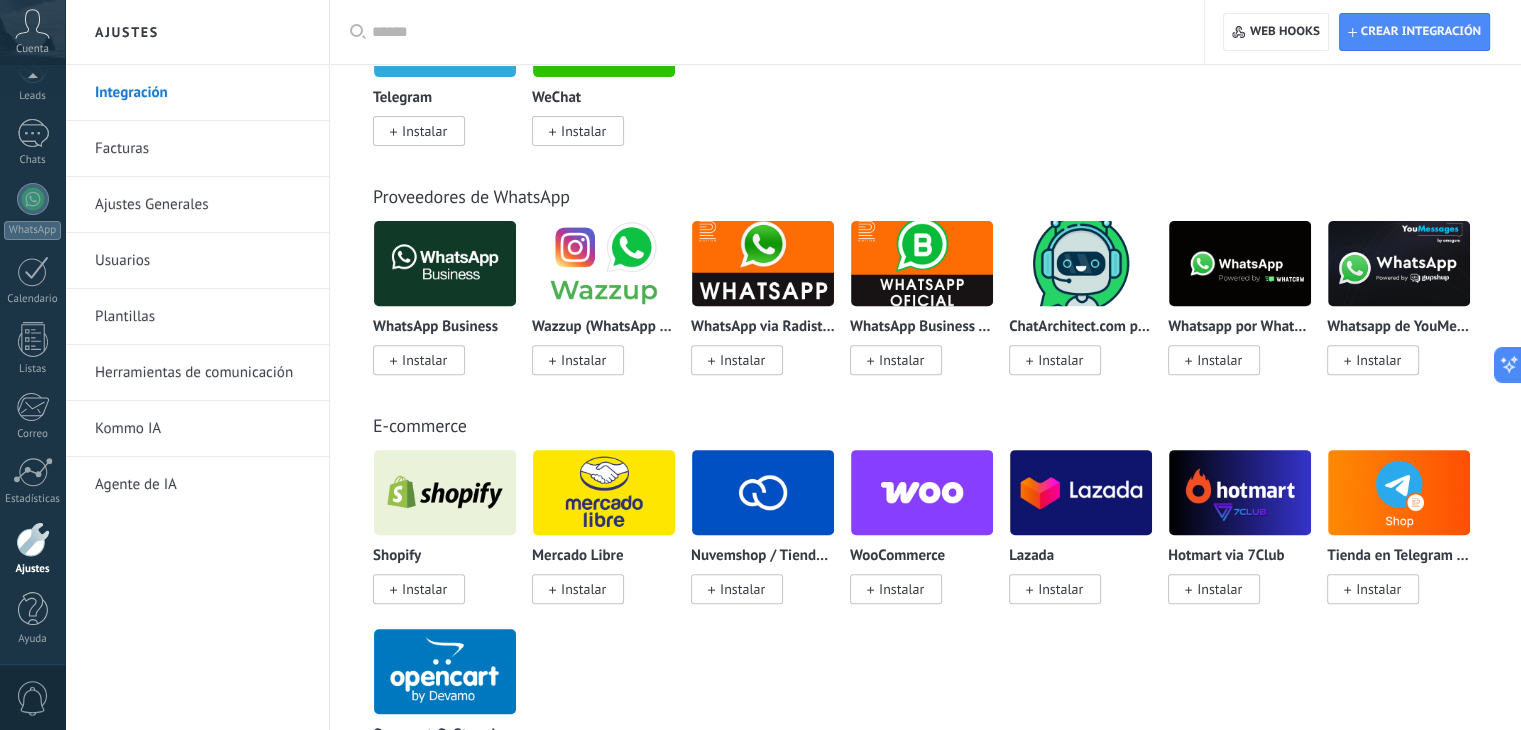 click at bounding box center [922, 263] 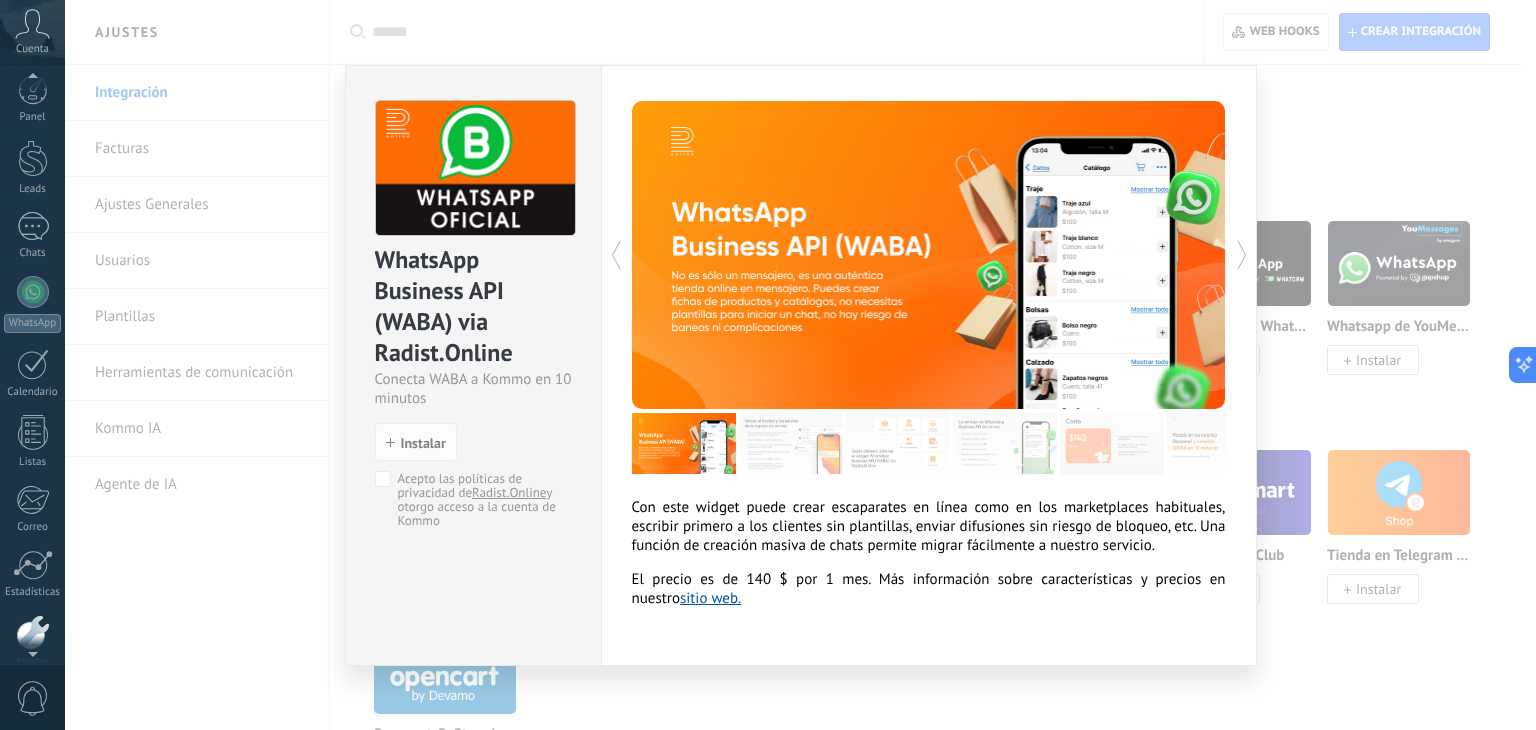 scroll, scrollTop: 0, scrollLeft: 0, axis: both 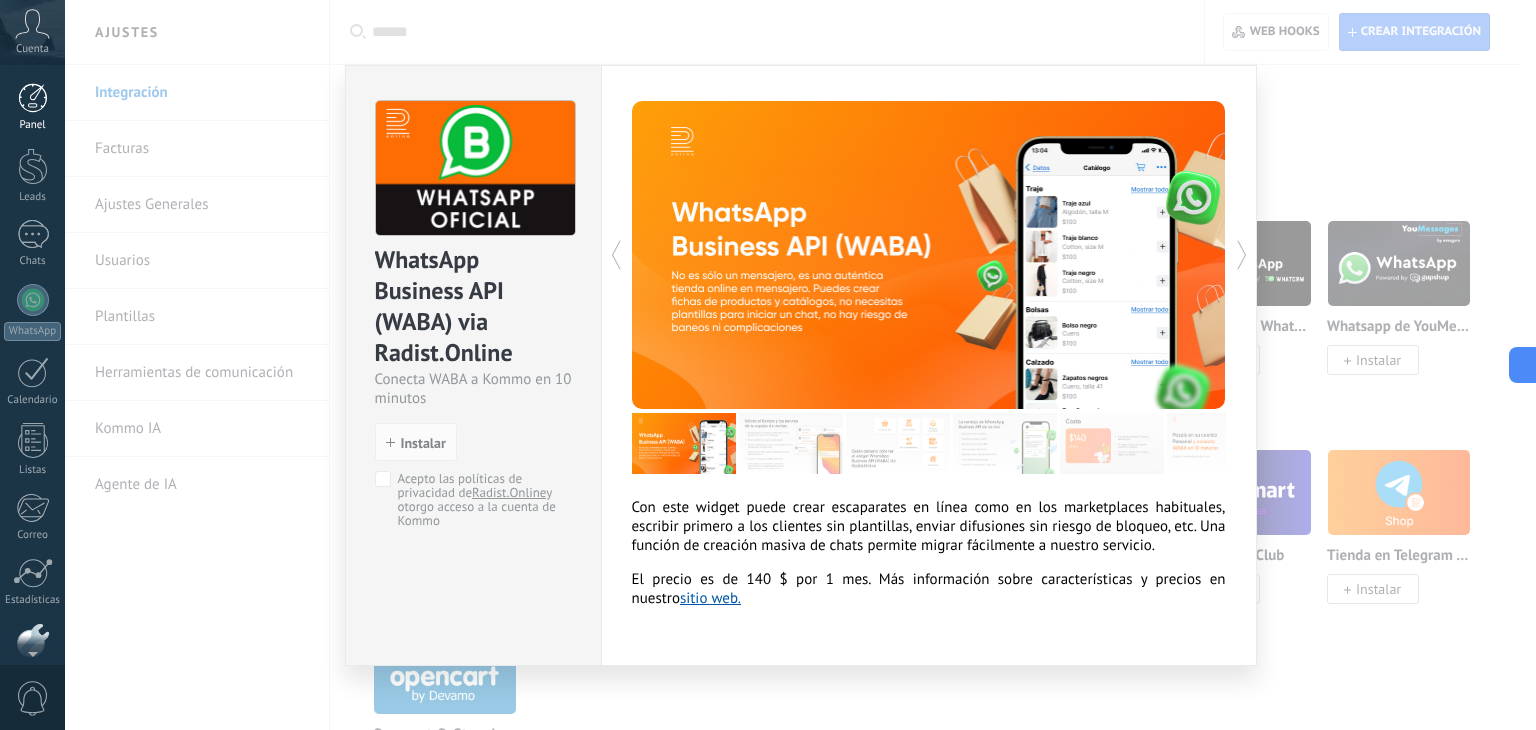 click at bounding box center [33, 98] 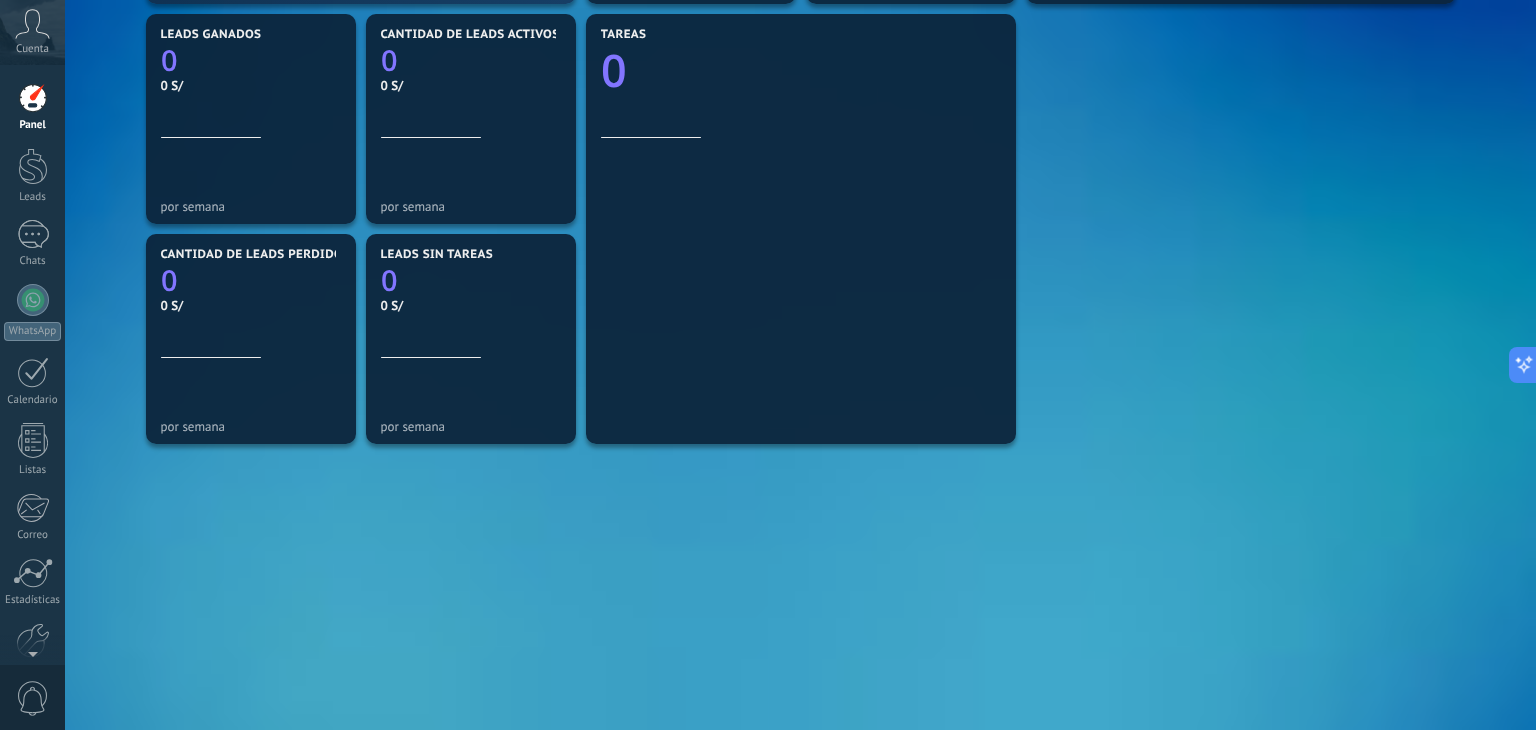 scroll, scrollTop: 0, scrollLeft: 0, axis: both 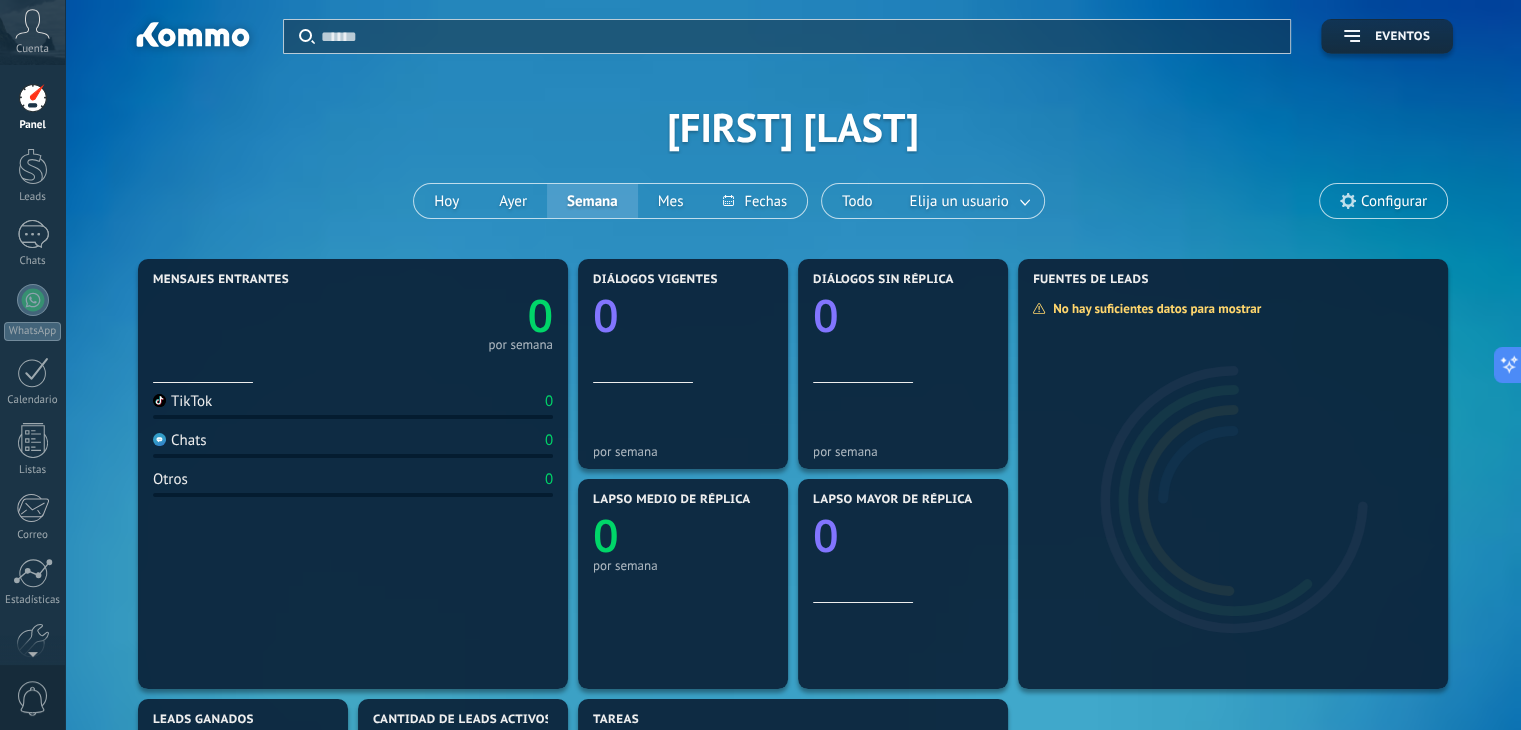 click on "TikTok" at bounding box center (182, 401) 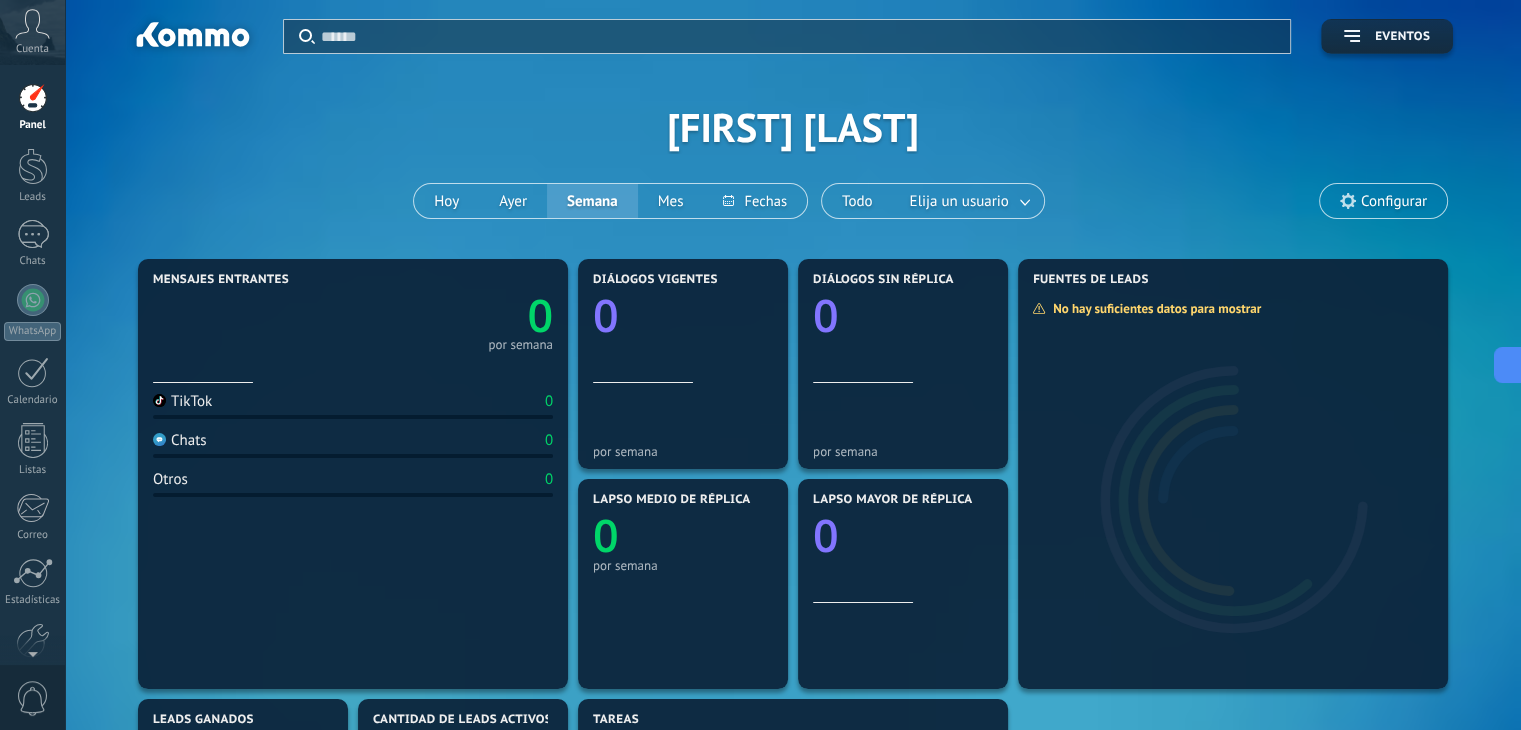 click on "Chats   0" at bounding box center [353, 444] 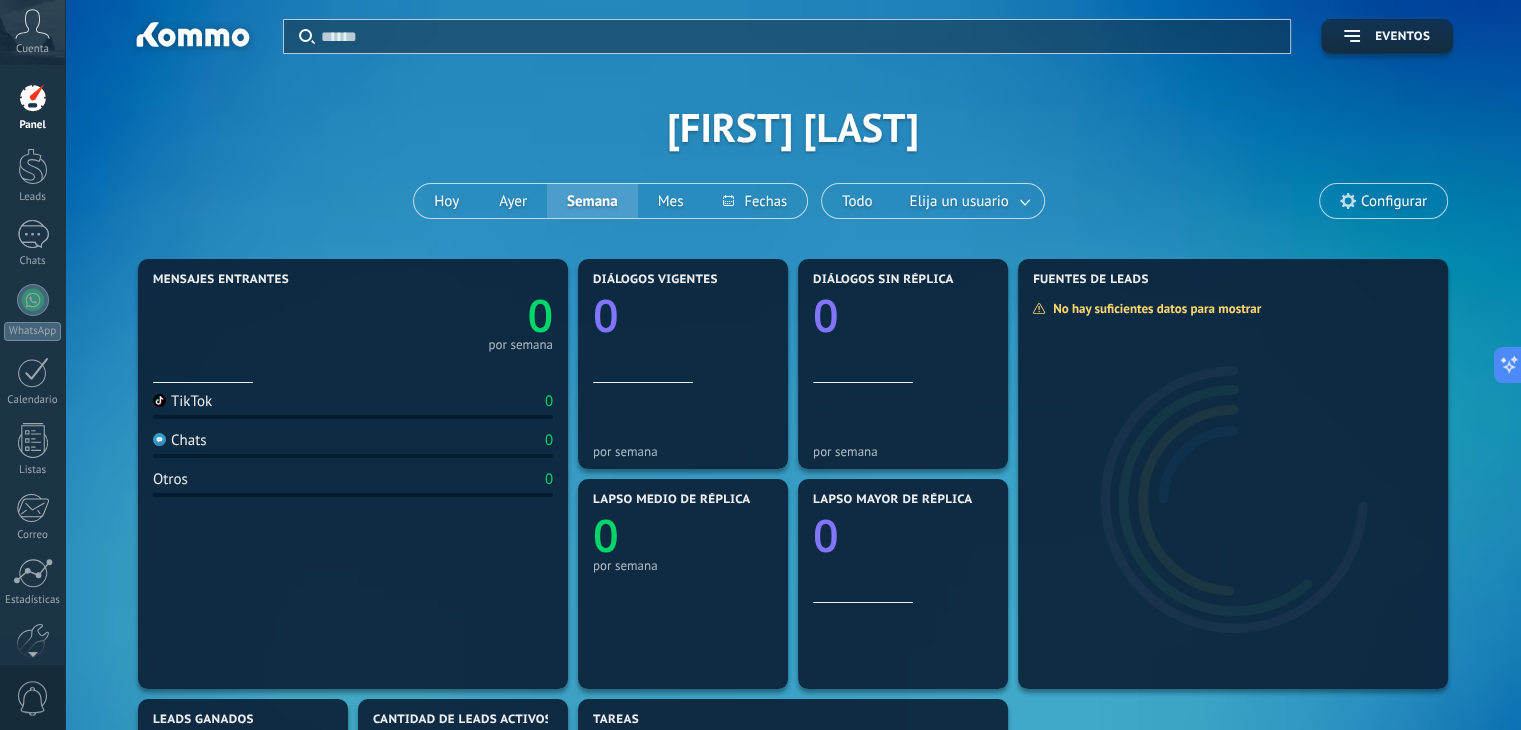 click on "TikTok    0 Chats   0 Otros   0" at bounding box center [353, 529] 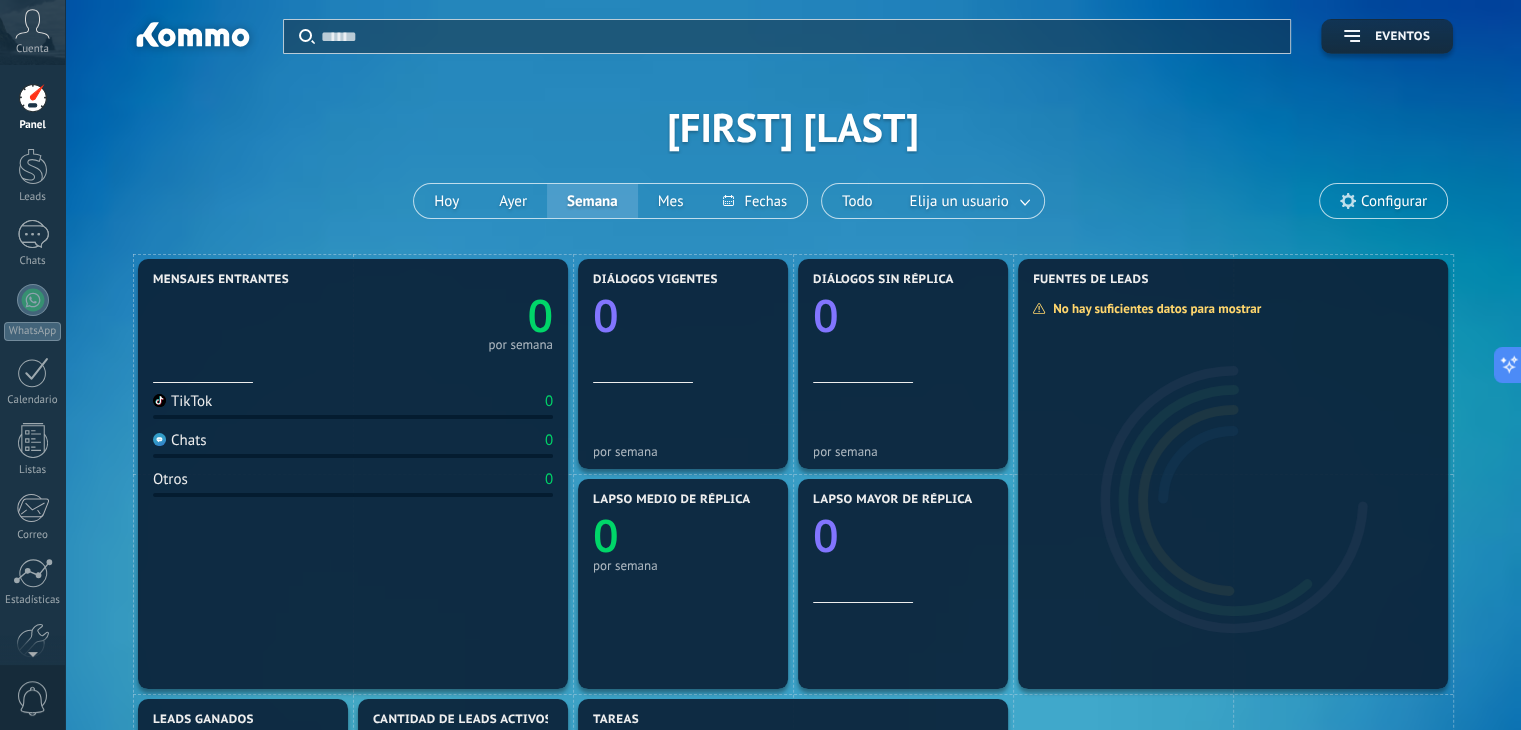 click on "Otros" at bounding box center (170, 479) 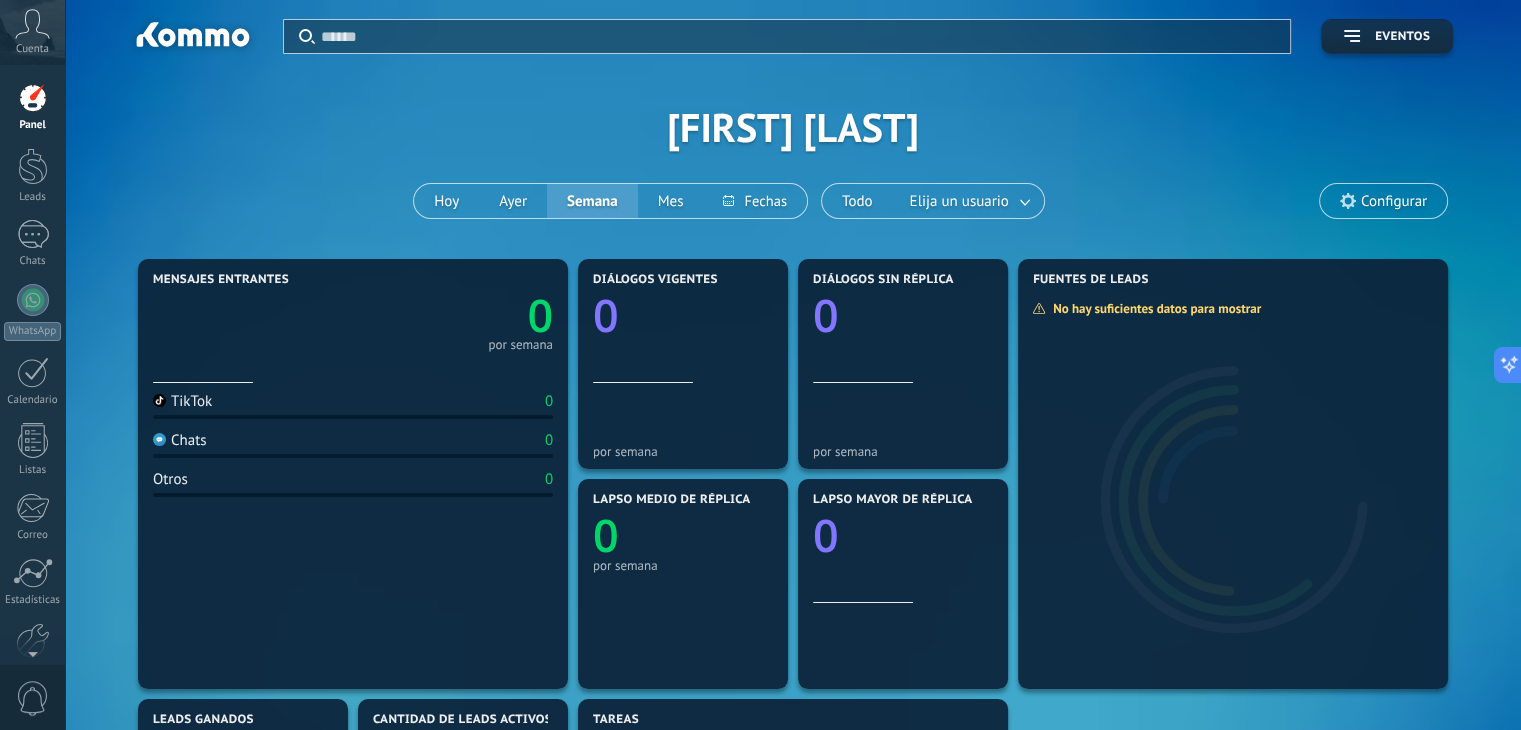 click on "Chats   0" at bounding box center (353, 444) 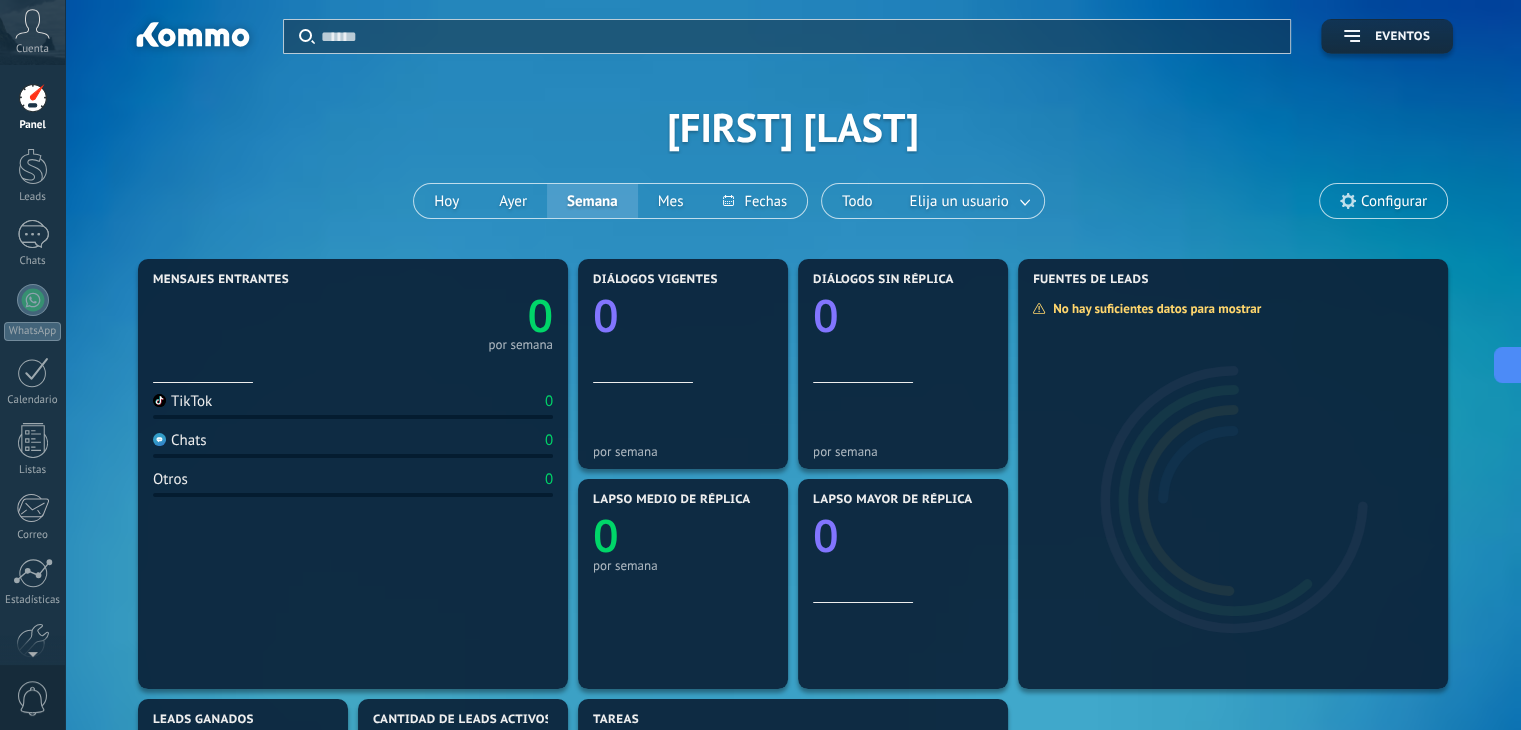 click at bounding box center [214, 440] 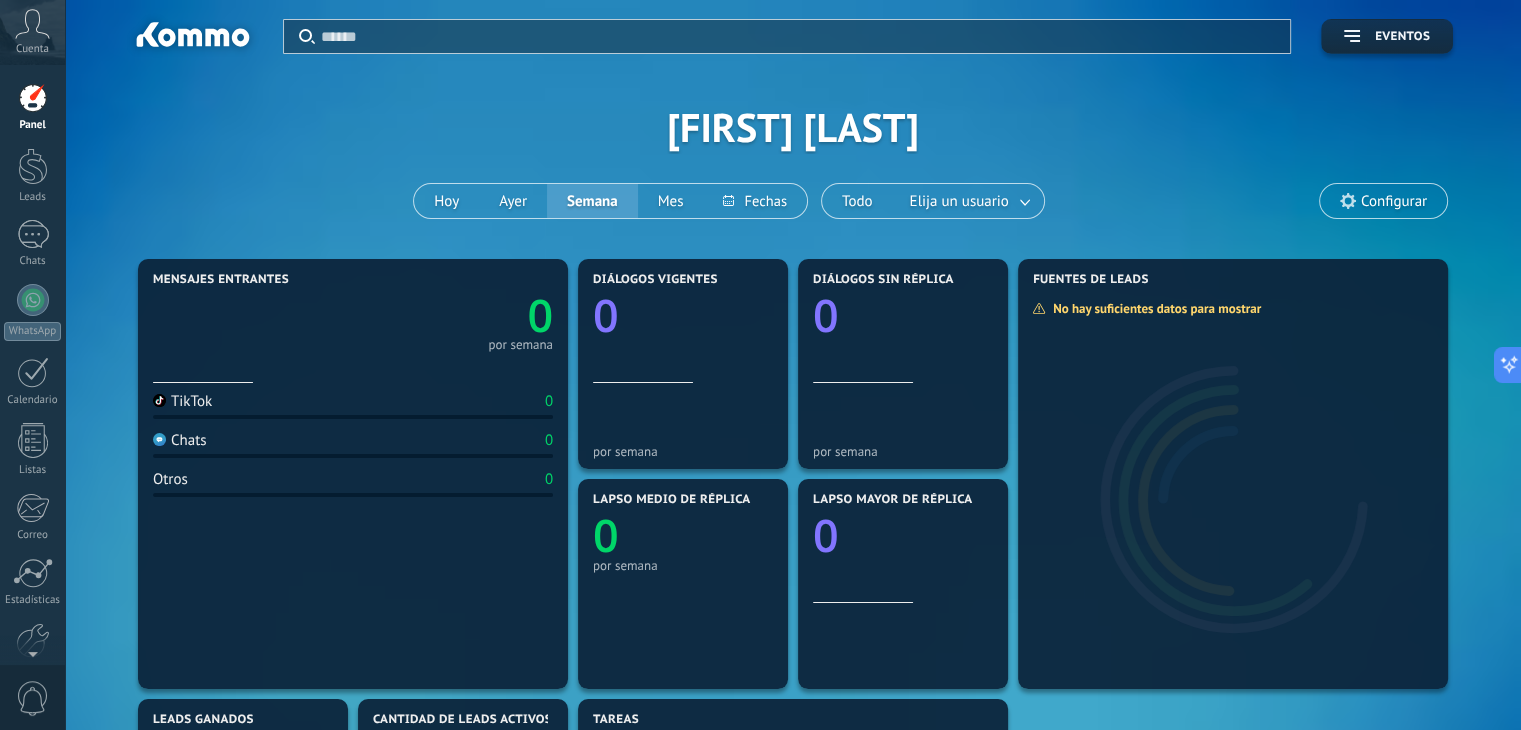 click on "TikTok    0" at bounding box center [353, 405] 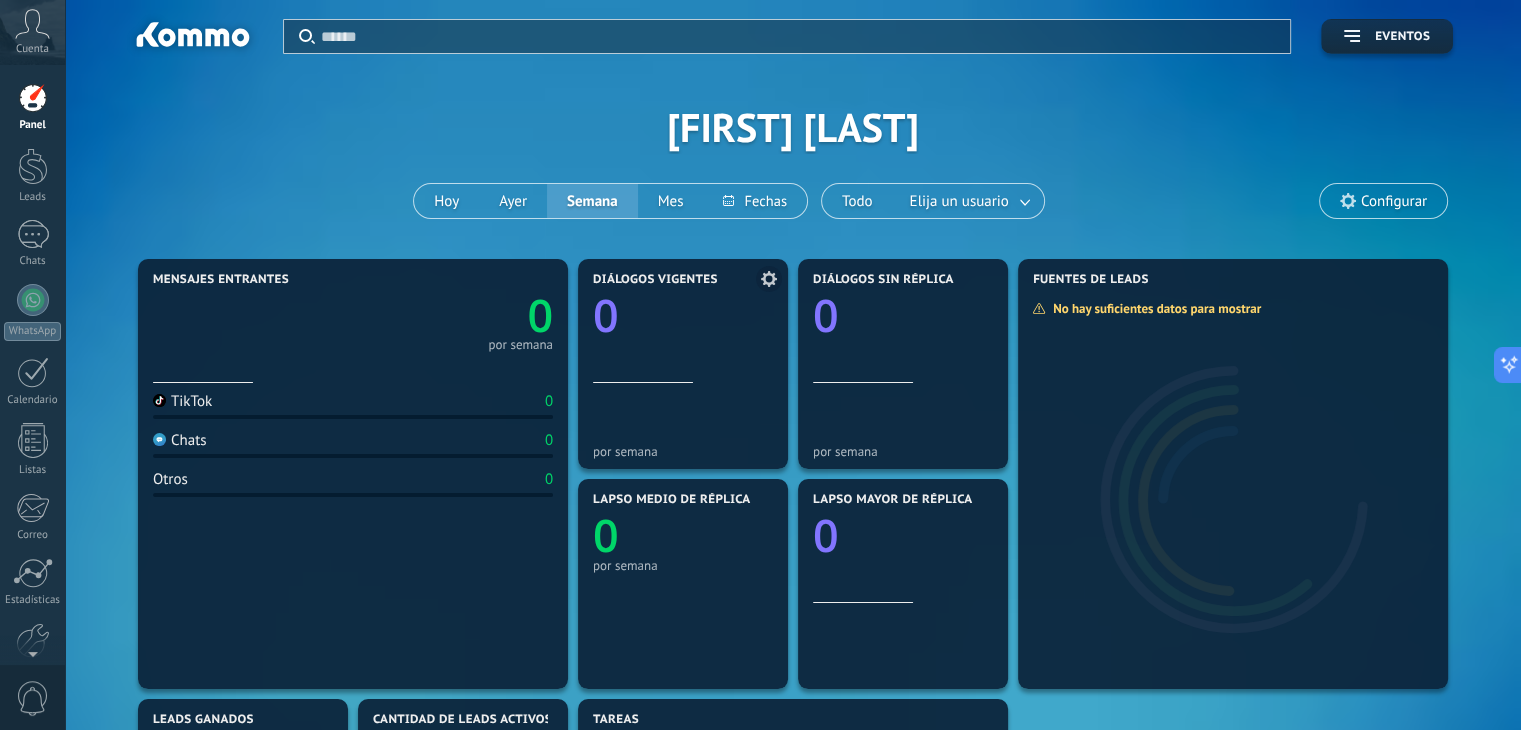 click on "Diálogos vigentes 0" at bounding box center [683, 328] 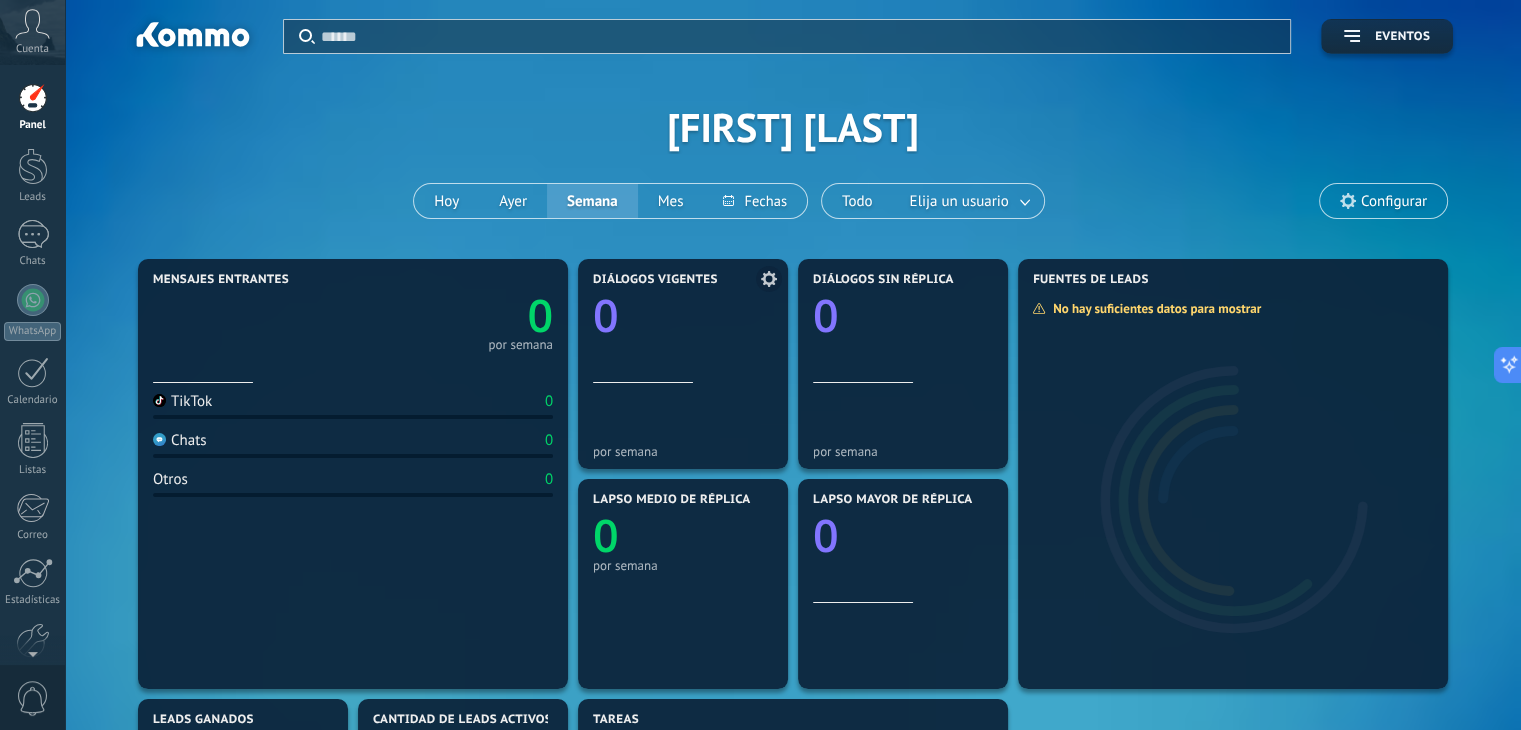 click 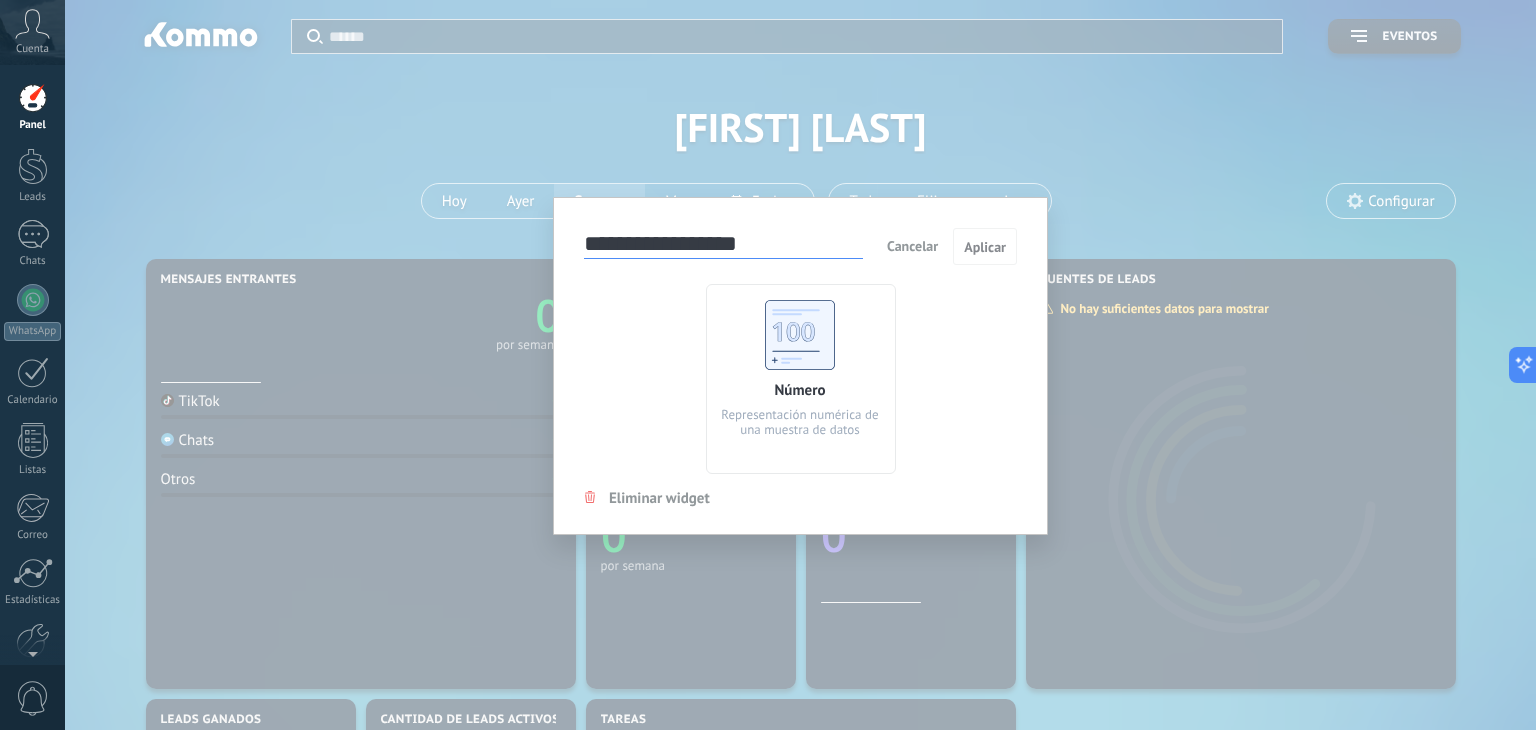click on "**********" at bounding box center [800, 365] 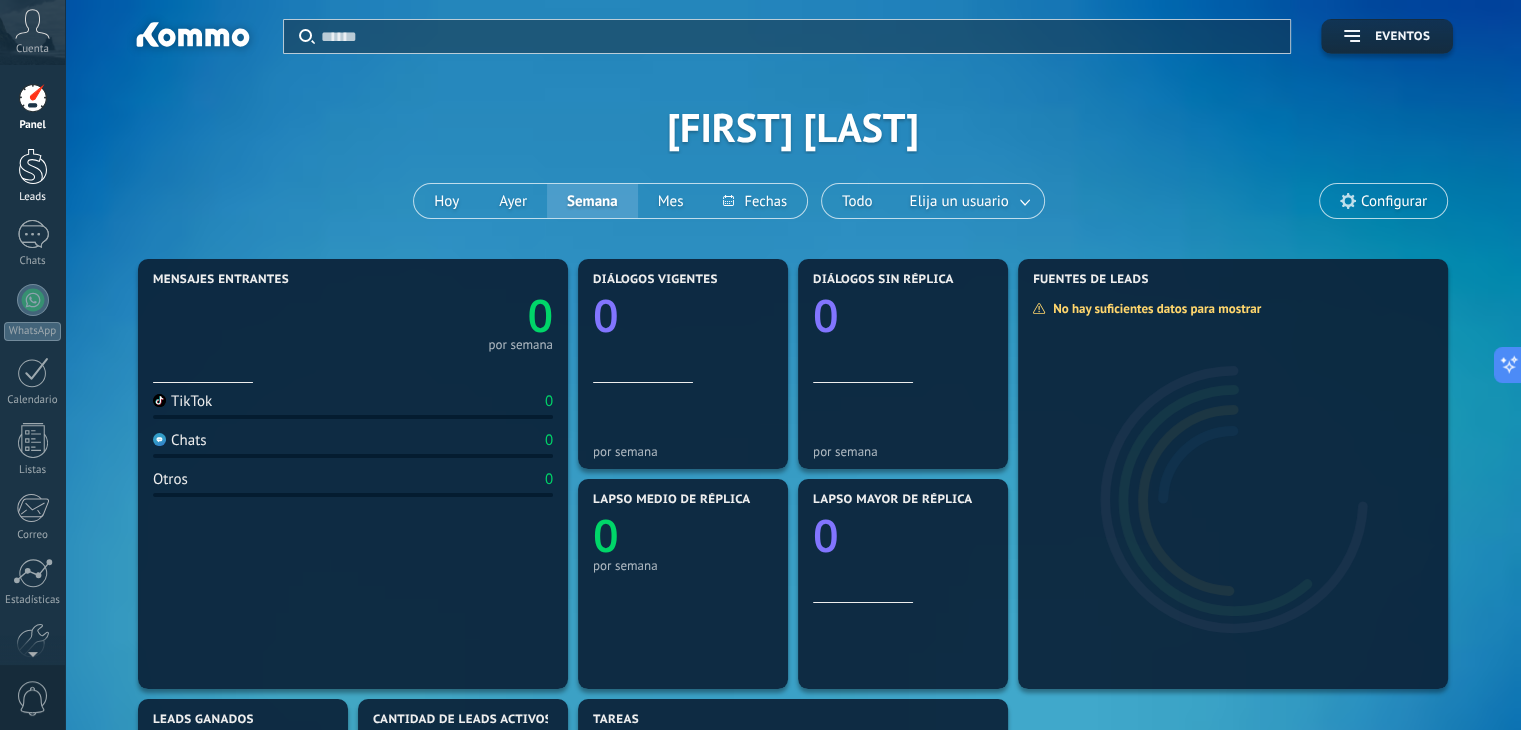 click at bounding box center [33, 166] 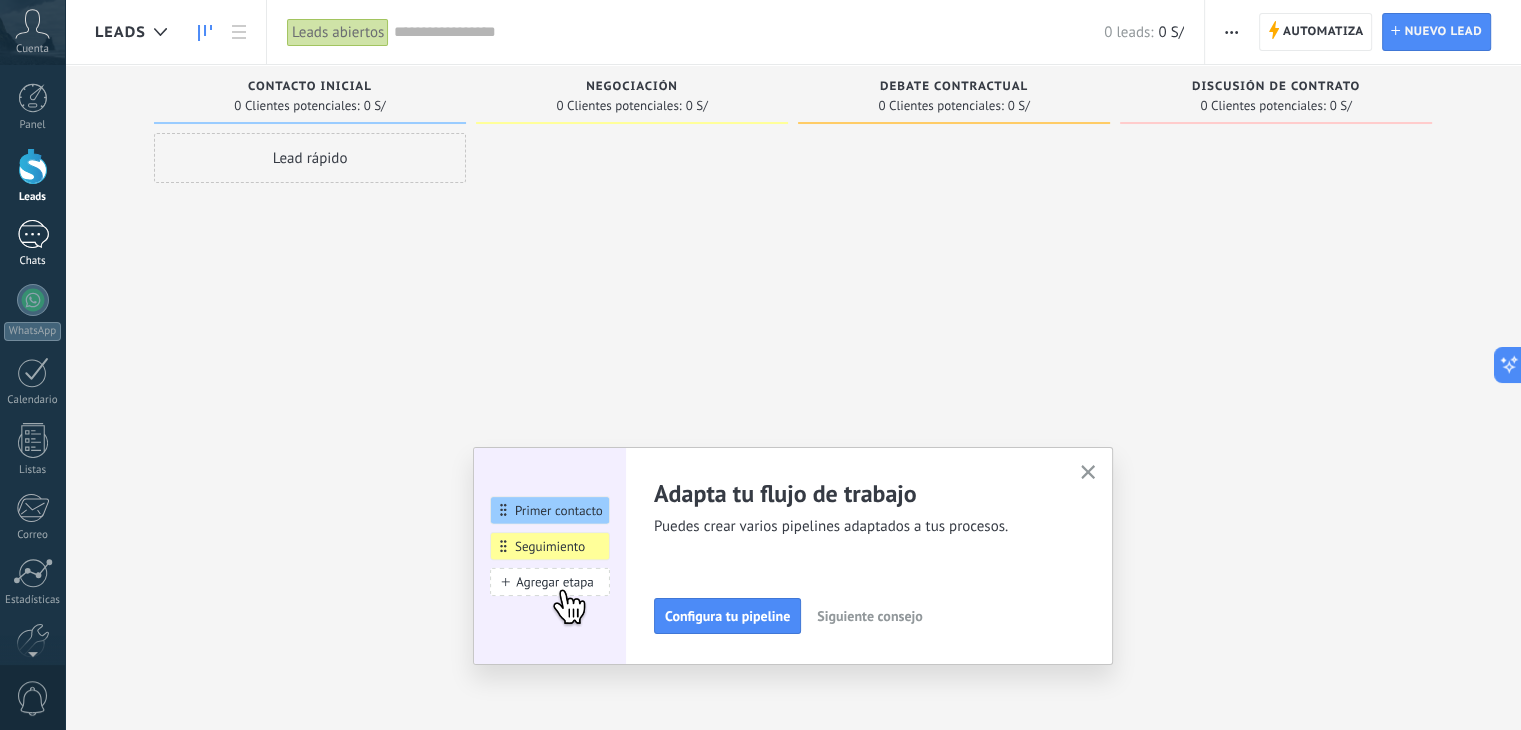 click on "Chats" at bounding box center (33, 261) 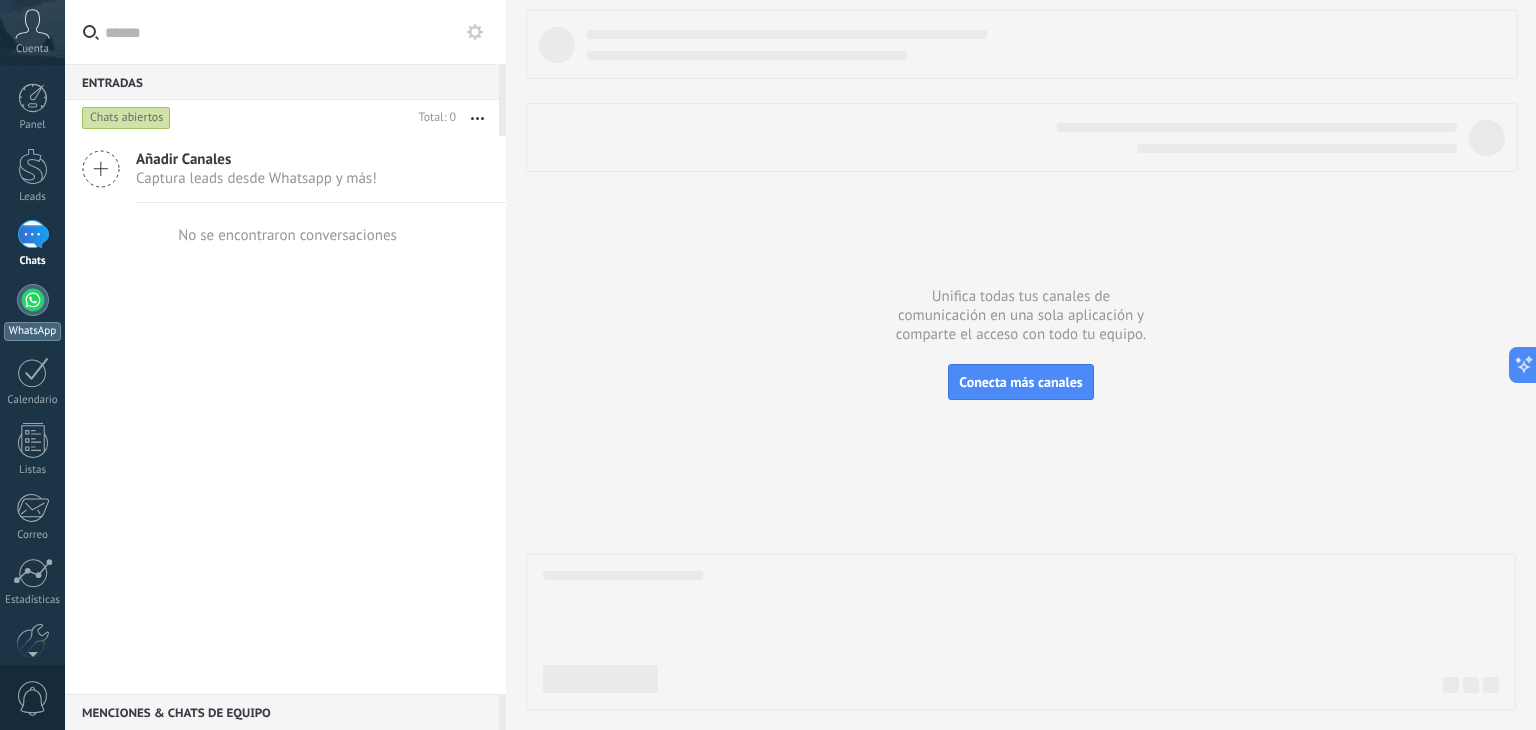 click on "WhatsApp" at bounding box center (32, 312) 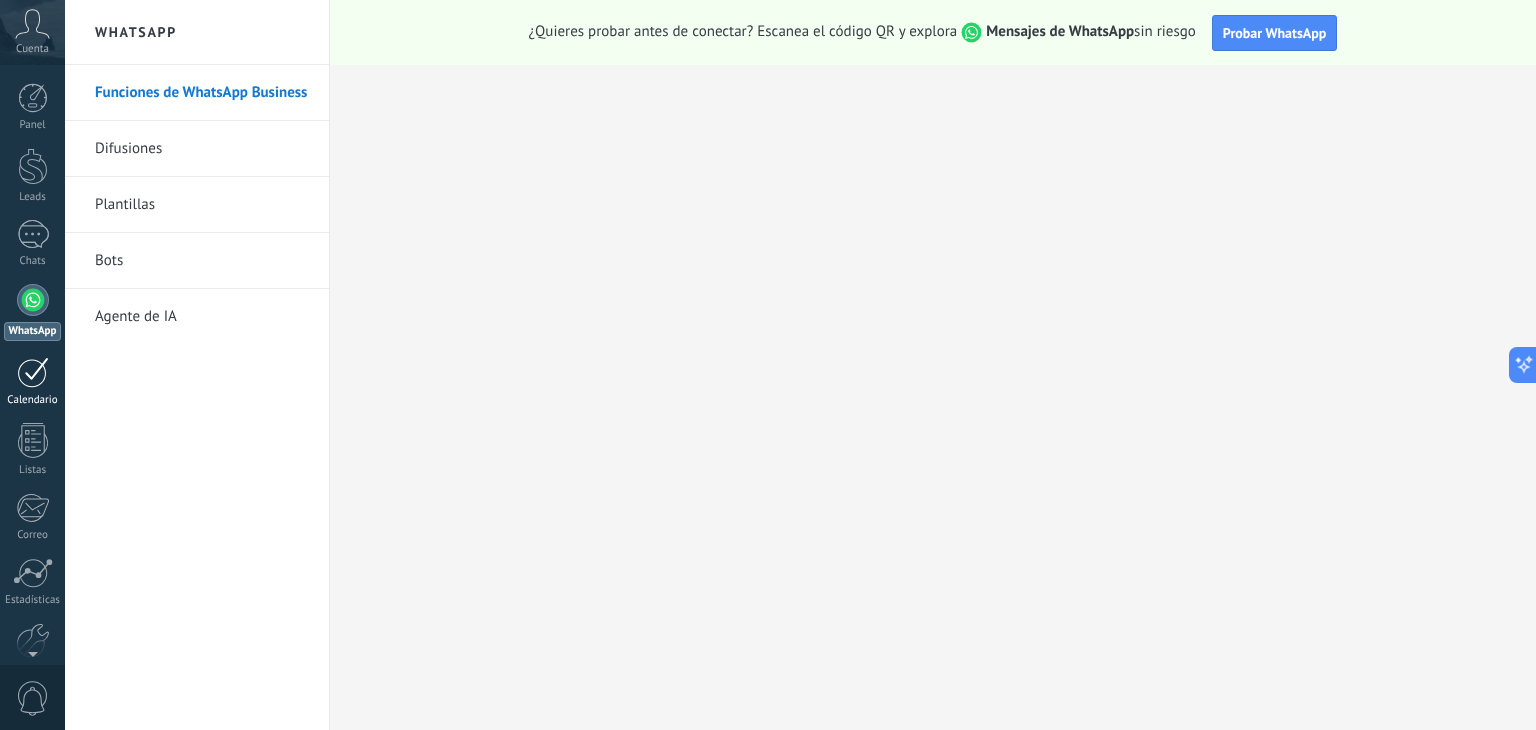 click on "Calendario" at bounding box center [32, 382] 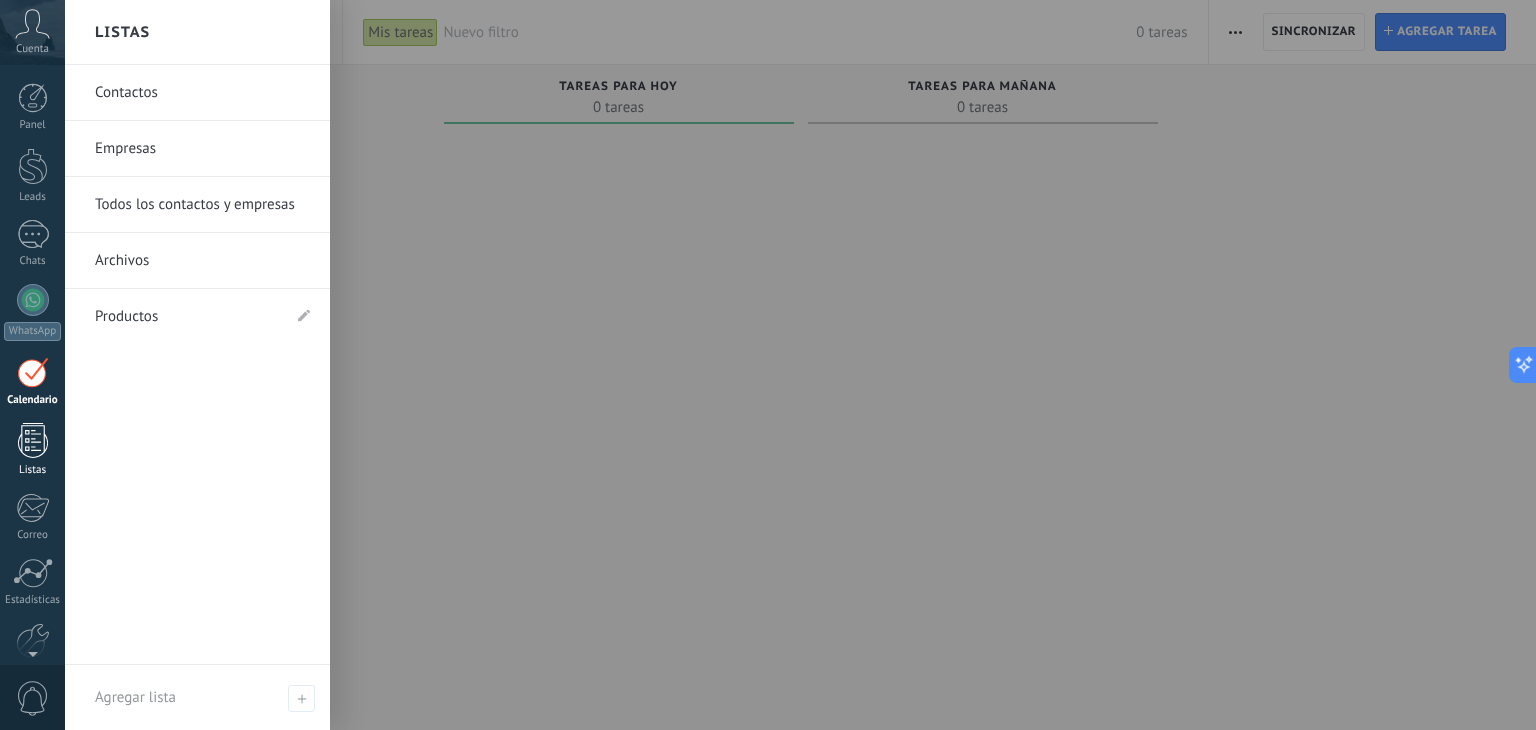 click at bounding box center [33, 440] 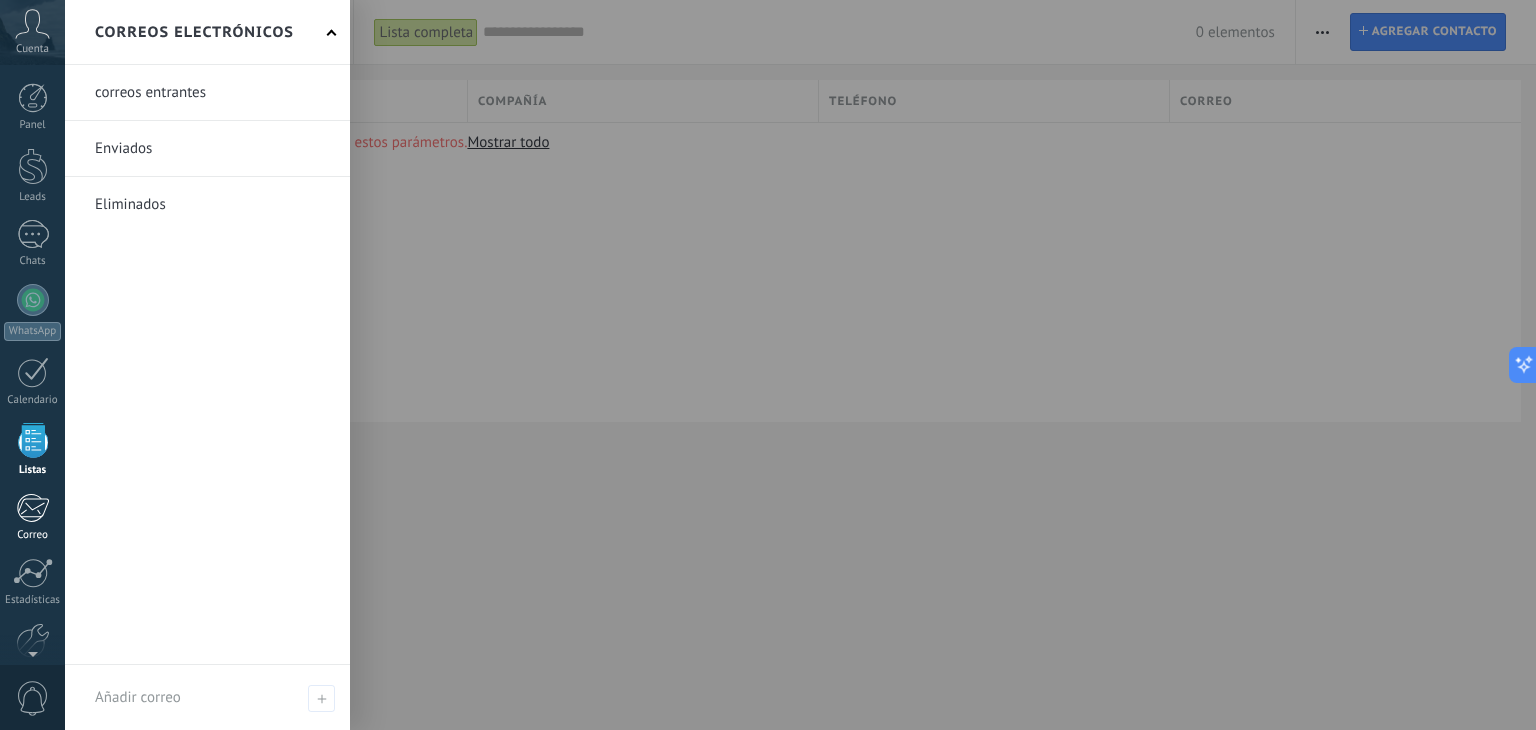 drag, startPoint x: 0, startPoint y: 521, endPoint x: 10, endPoint y: 519, distance: 10.198039 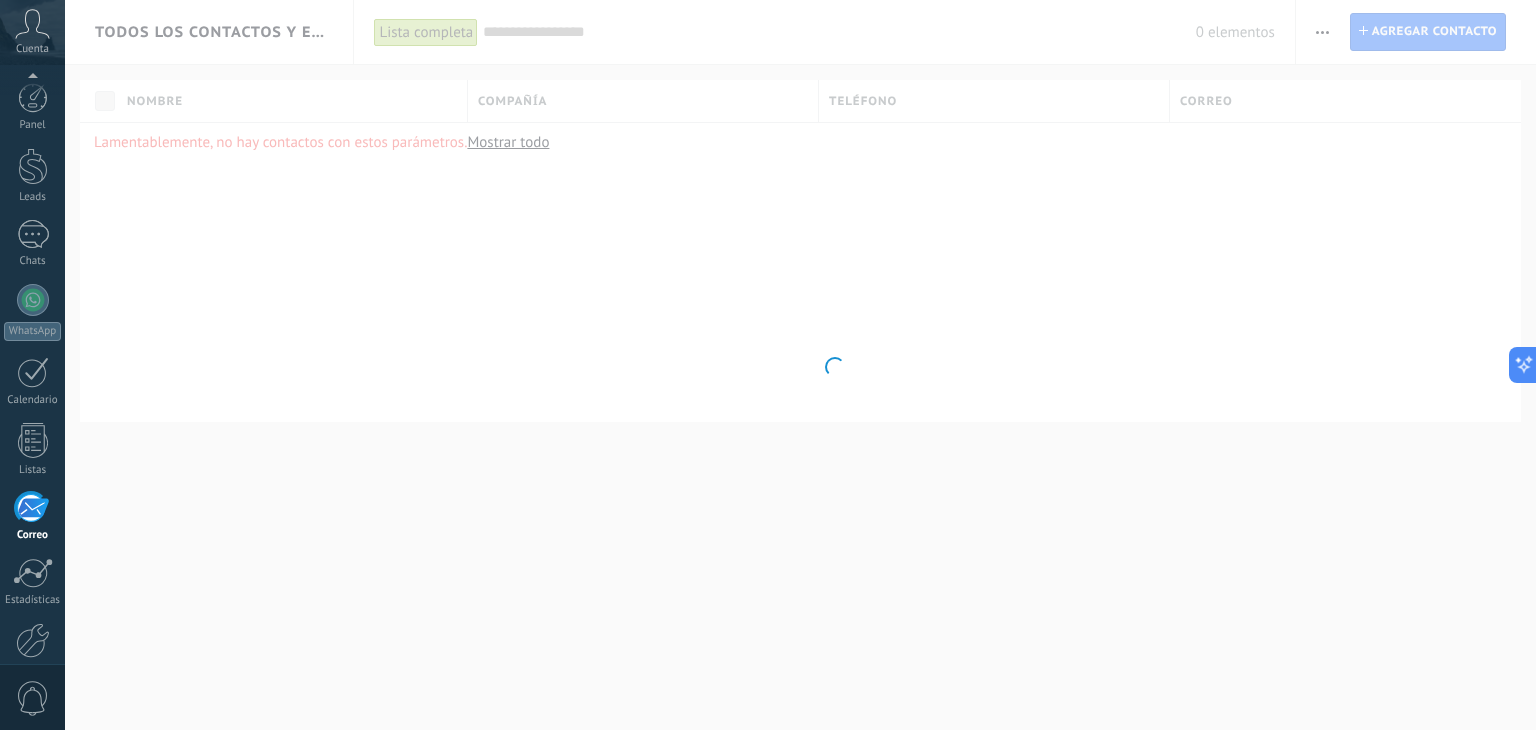 scroll, scrollTop: 101, scrollLeft: 0, axis: vertical 